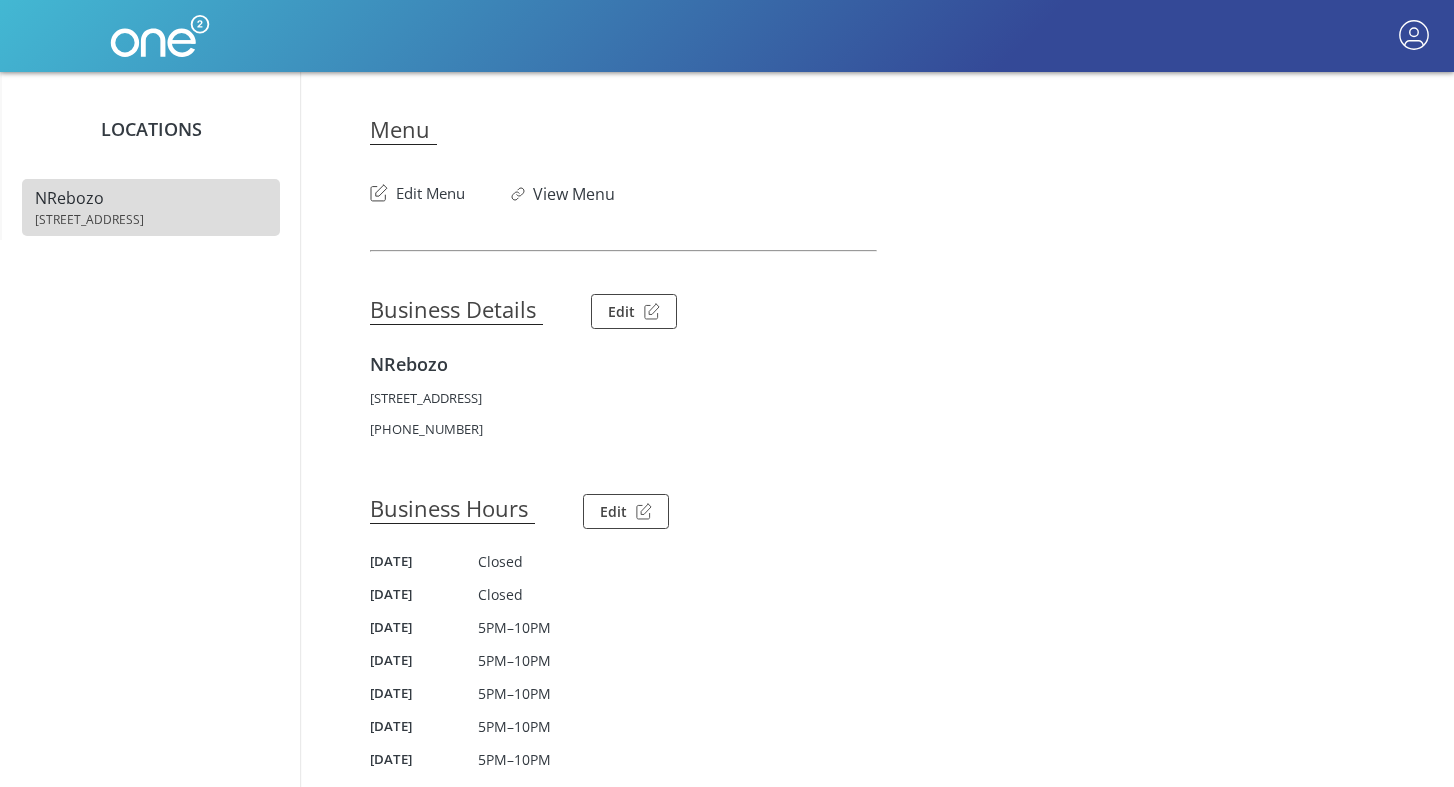 scroll, scrollTop: 0, scrollLeft: 0, axis: both 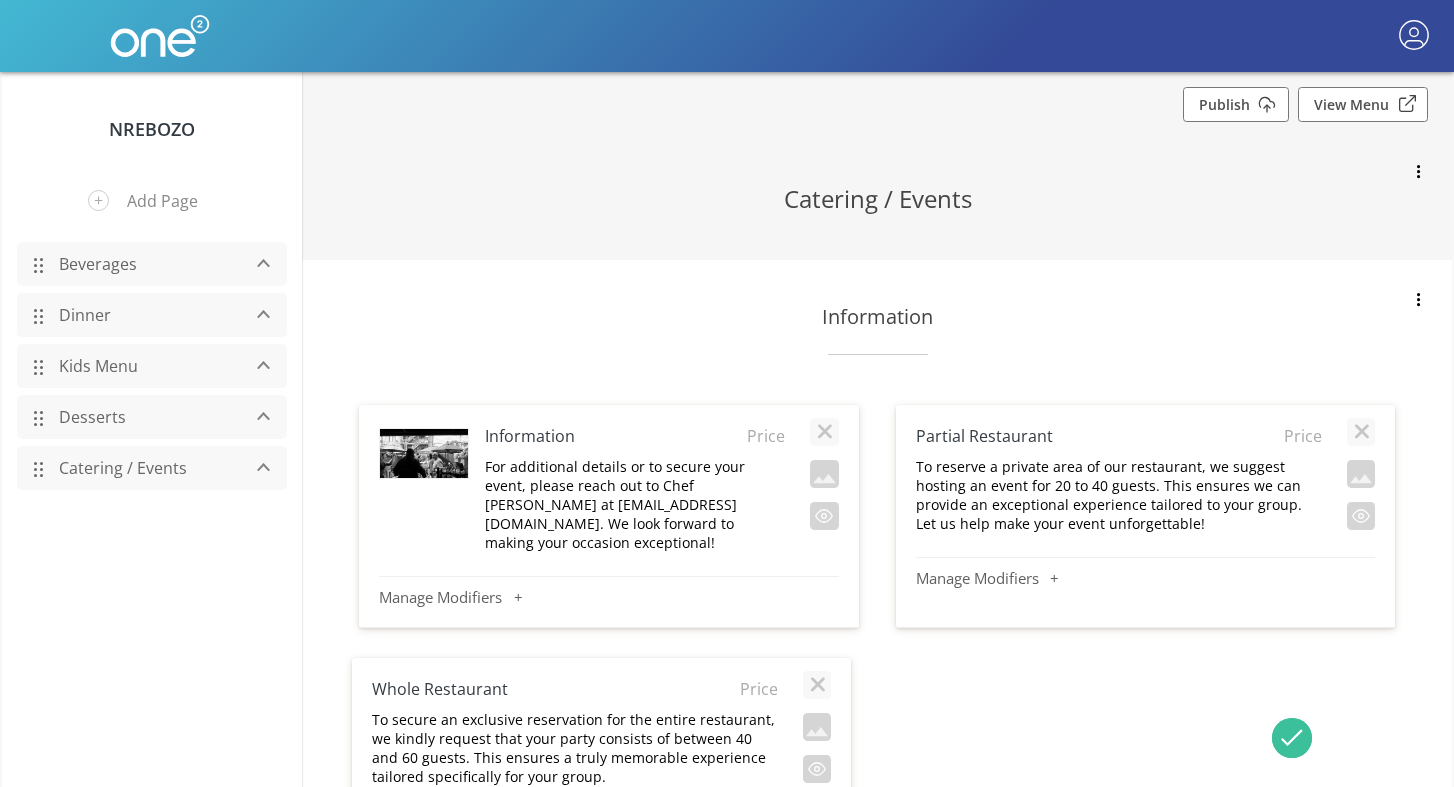 click on "Beverages" at bounding box center (144, 264) 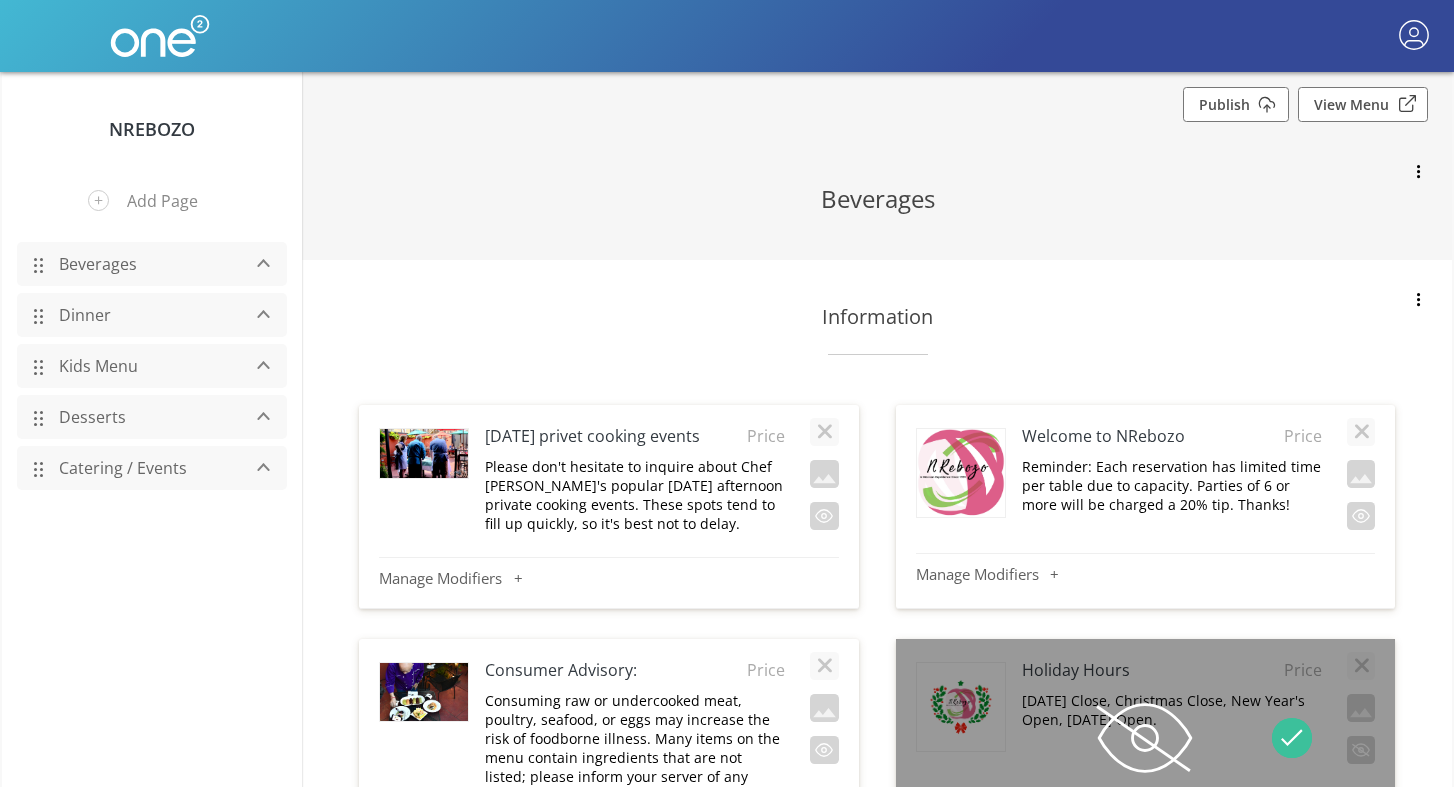 click on "Dinner" at bounding box center (144, 315) 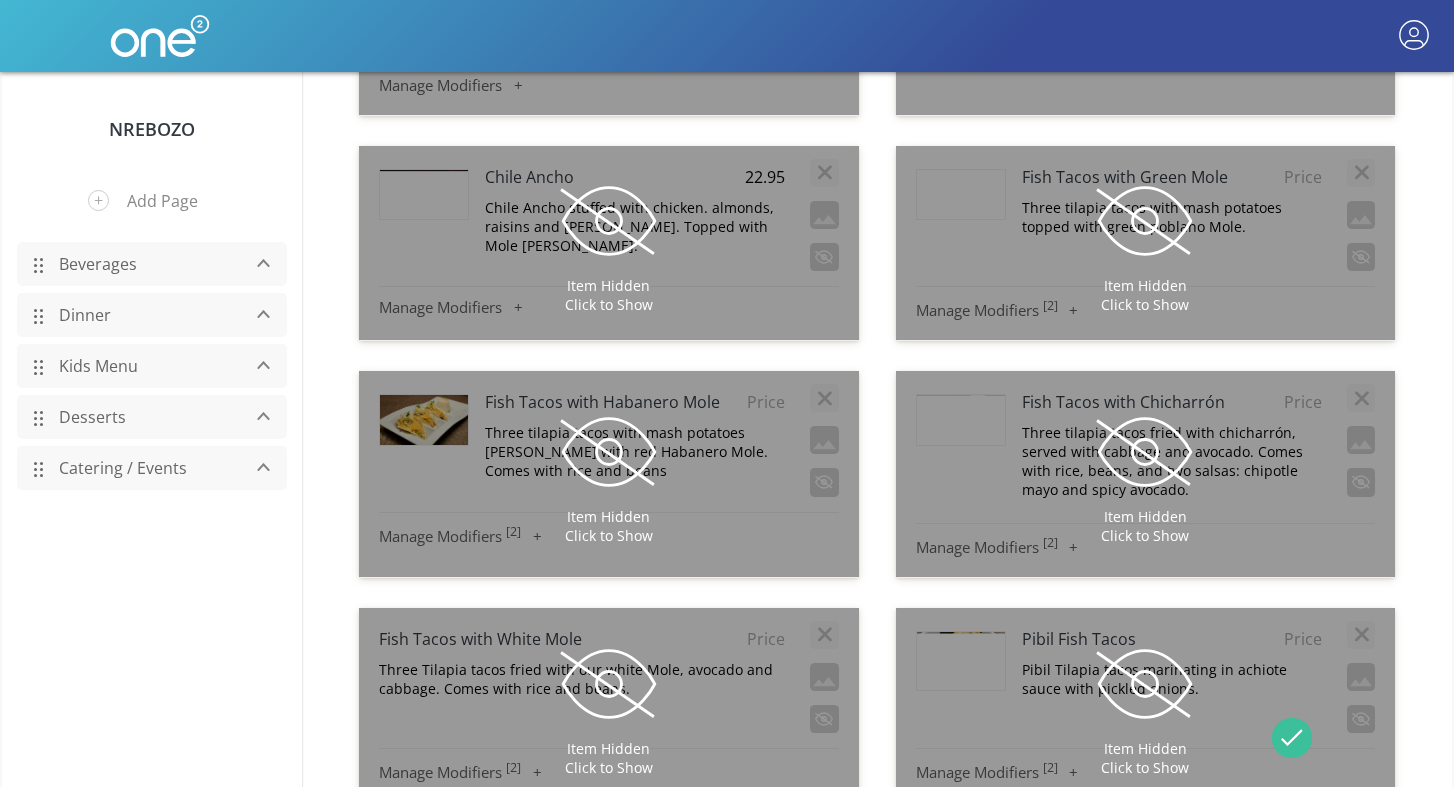scroll, scrollTop: 6627, scrollLeft: 0, axis: vertical 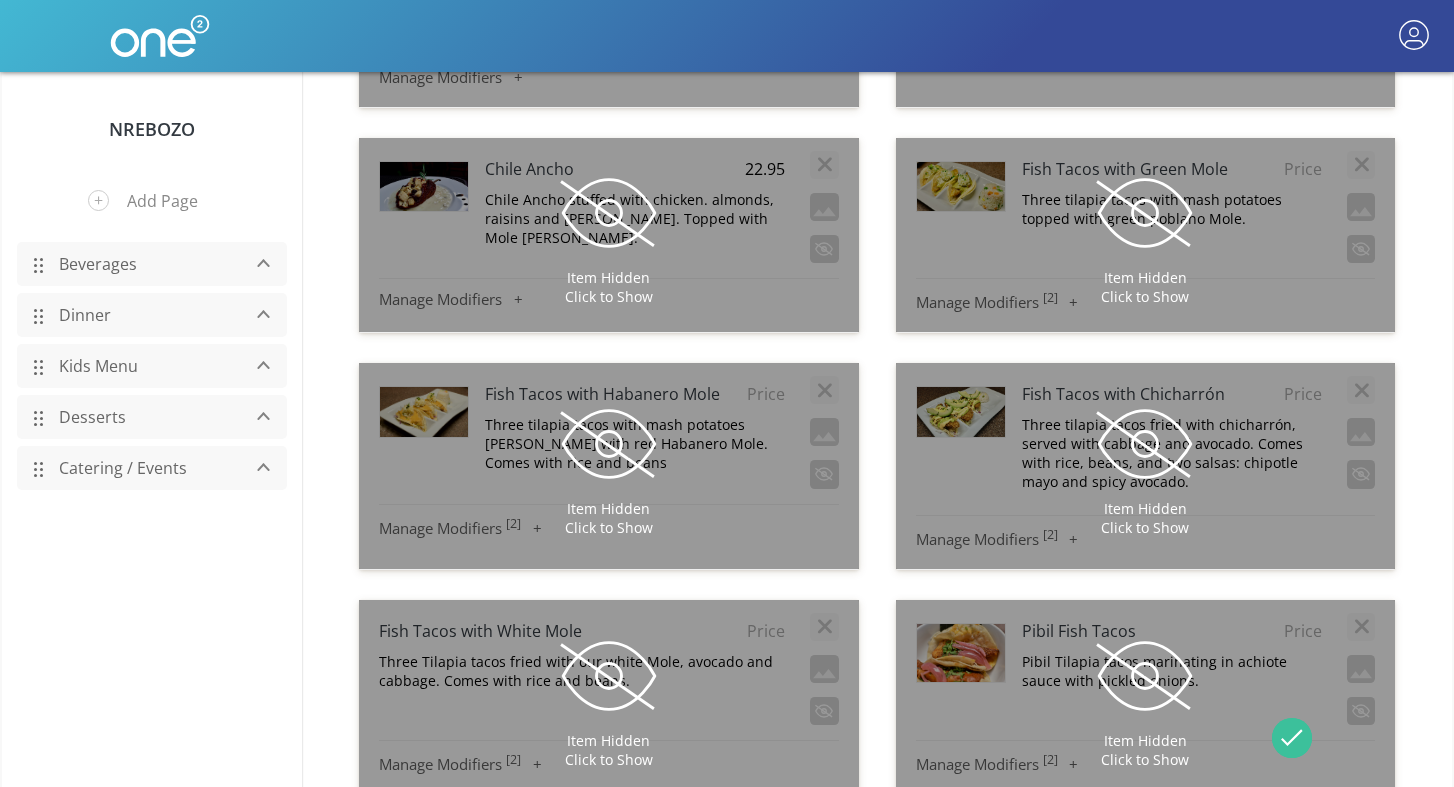 click at bounding box center [1145, 444] 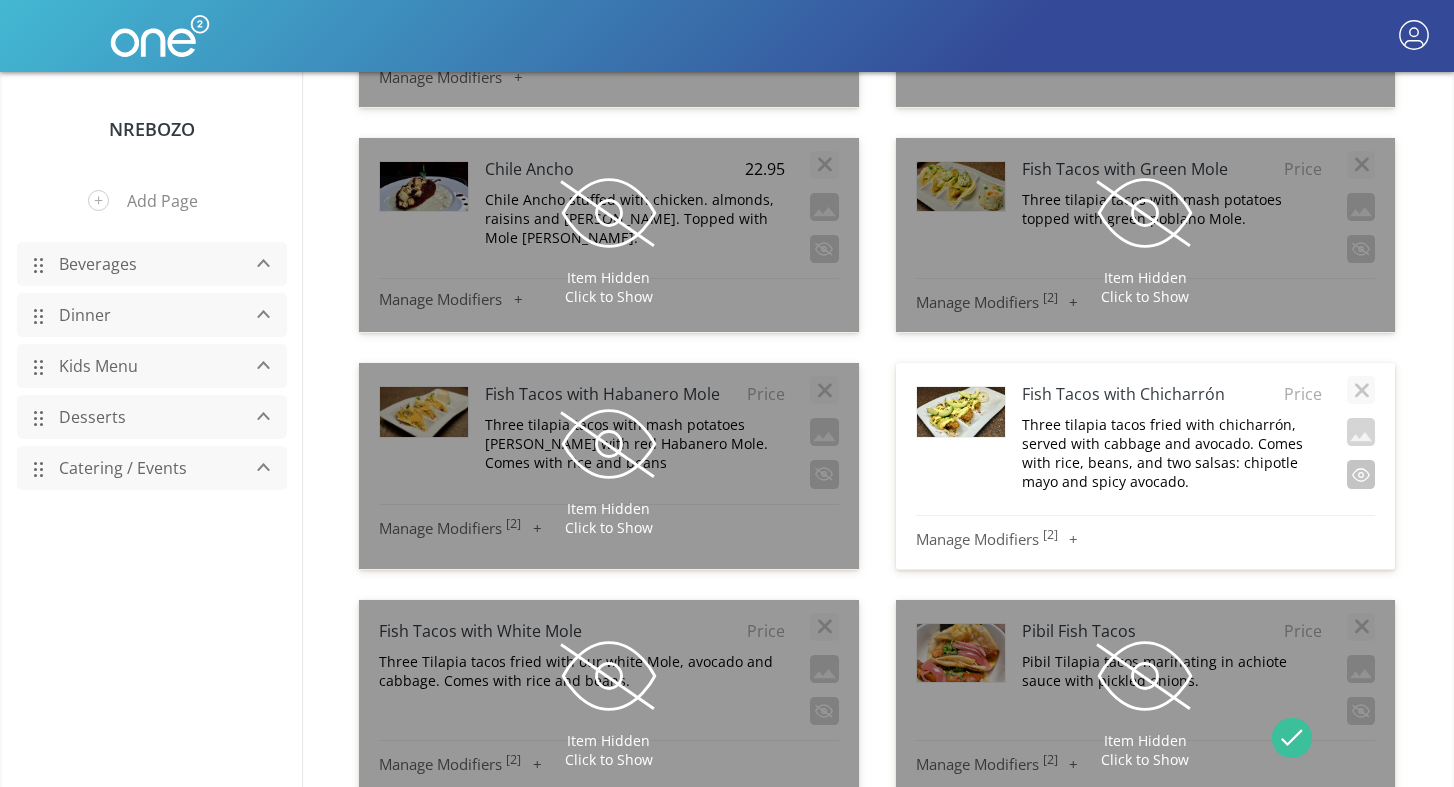 click at bounding box center (1361, 474) 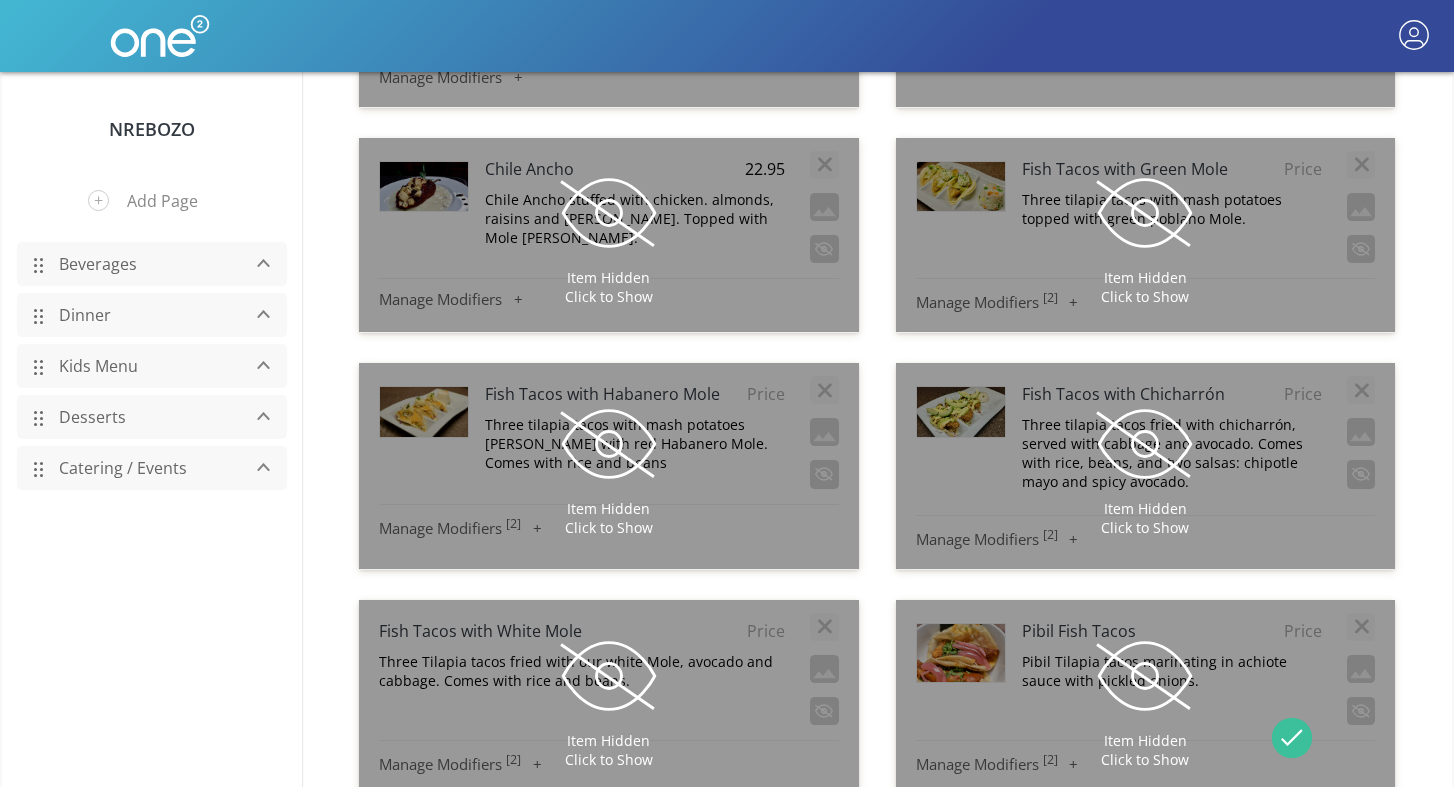 click at bounding box center (609, 444) 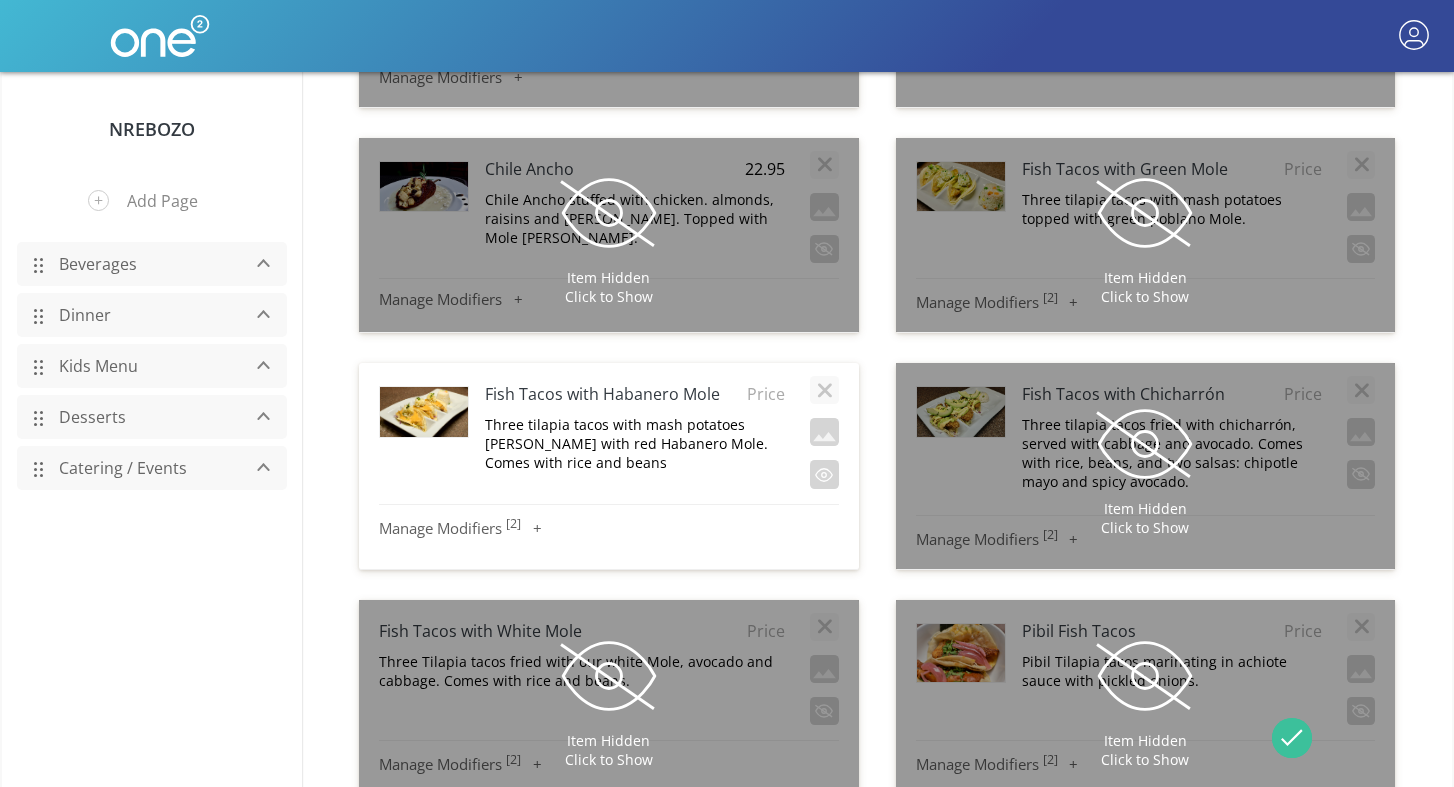 click at bounding box center (424, 411) 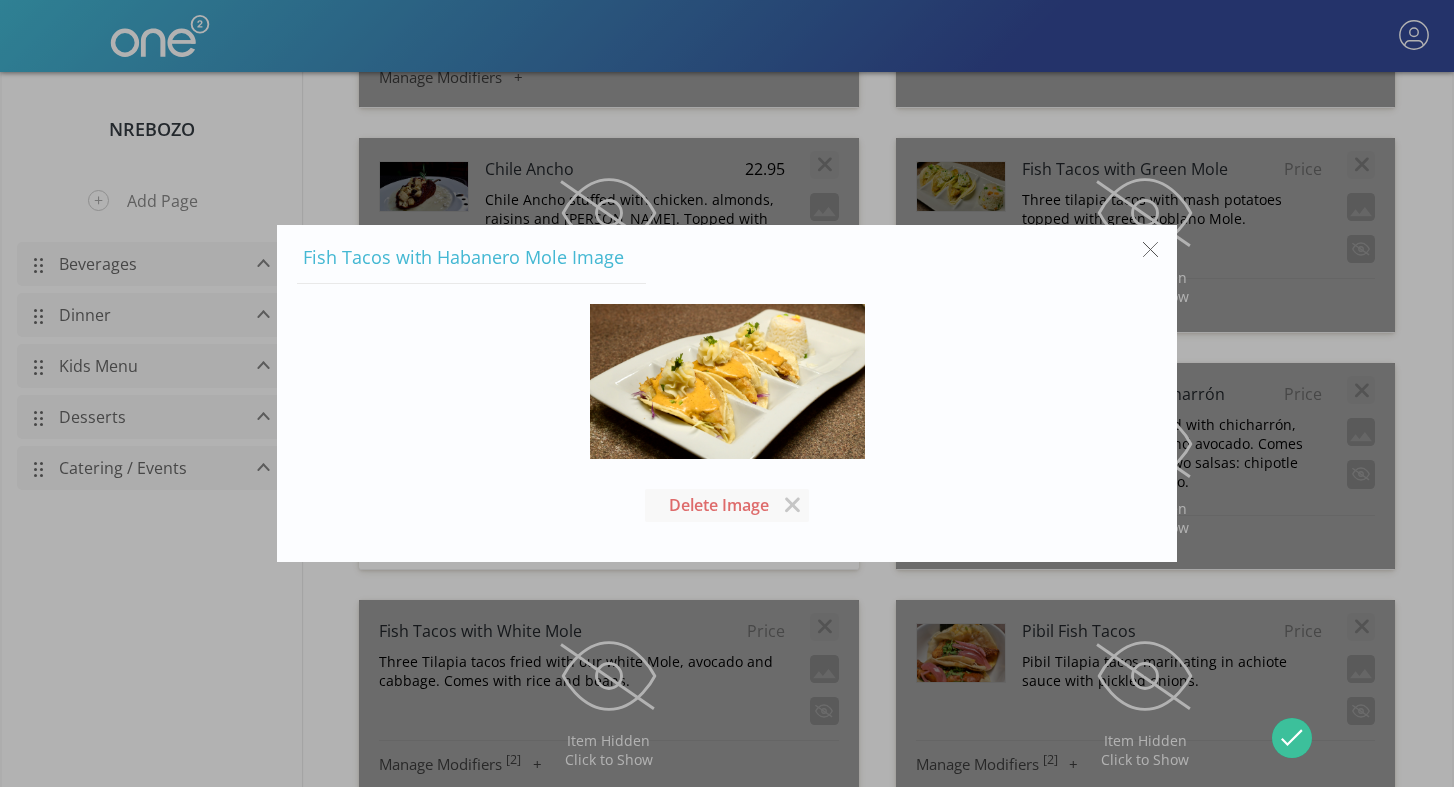 click at bounding box center [1151, 249] 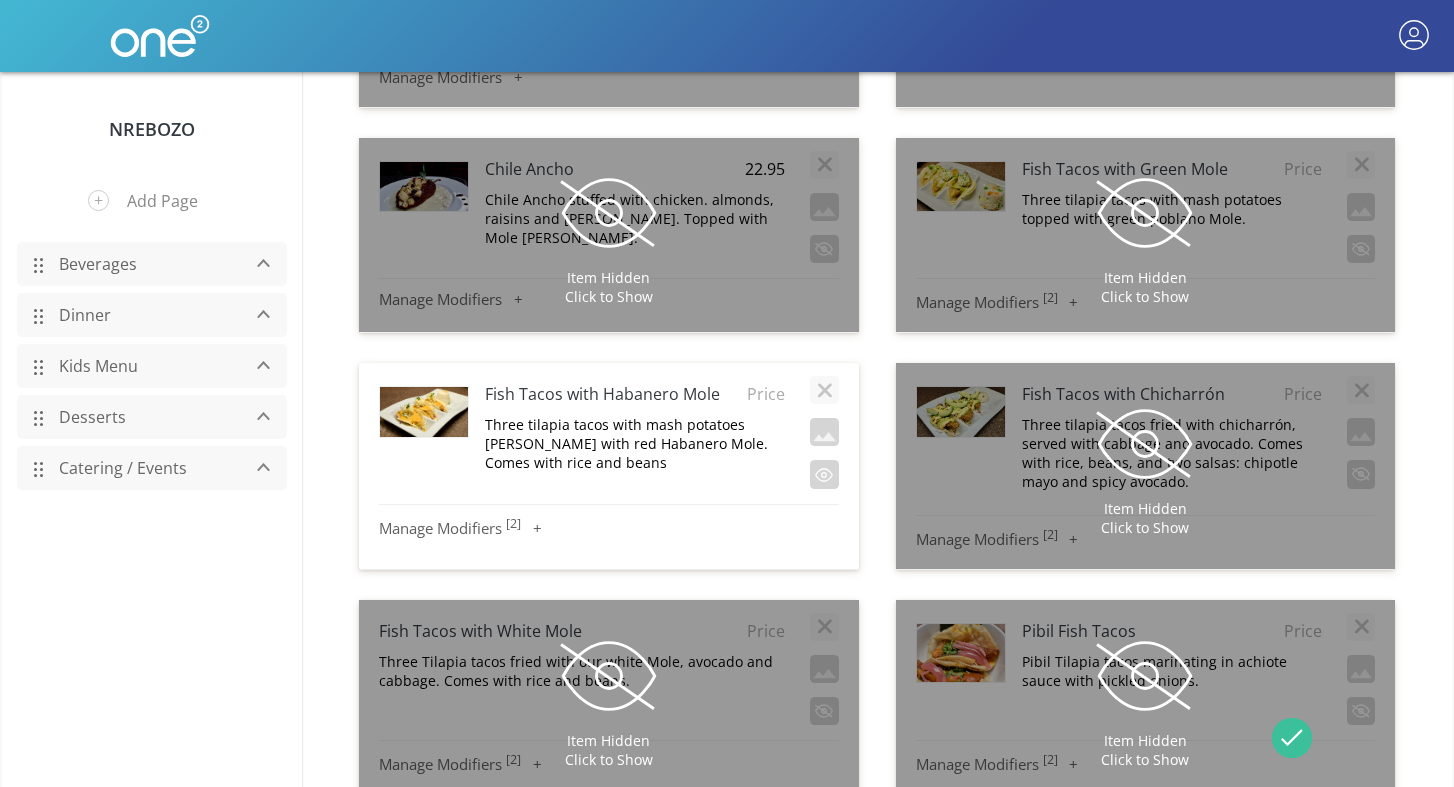 click on "Manage Modifiers
[ 2 ]" at bounding box center [609, 526] 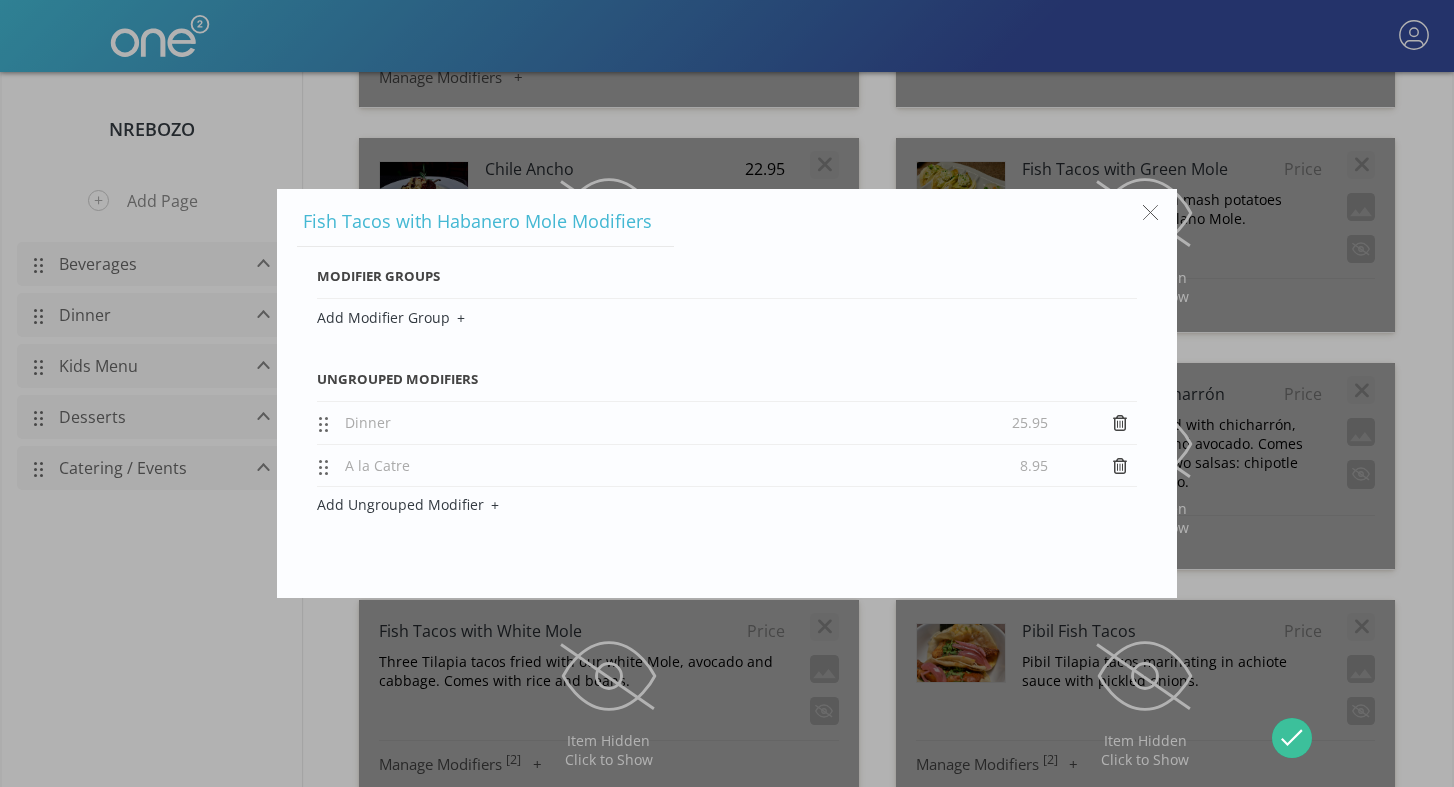 click on "25.95" at bounding box center (1030, 422) 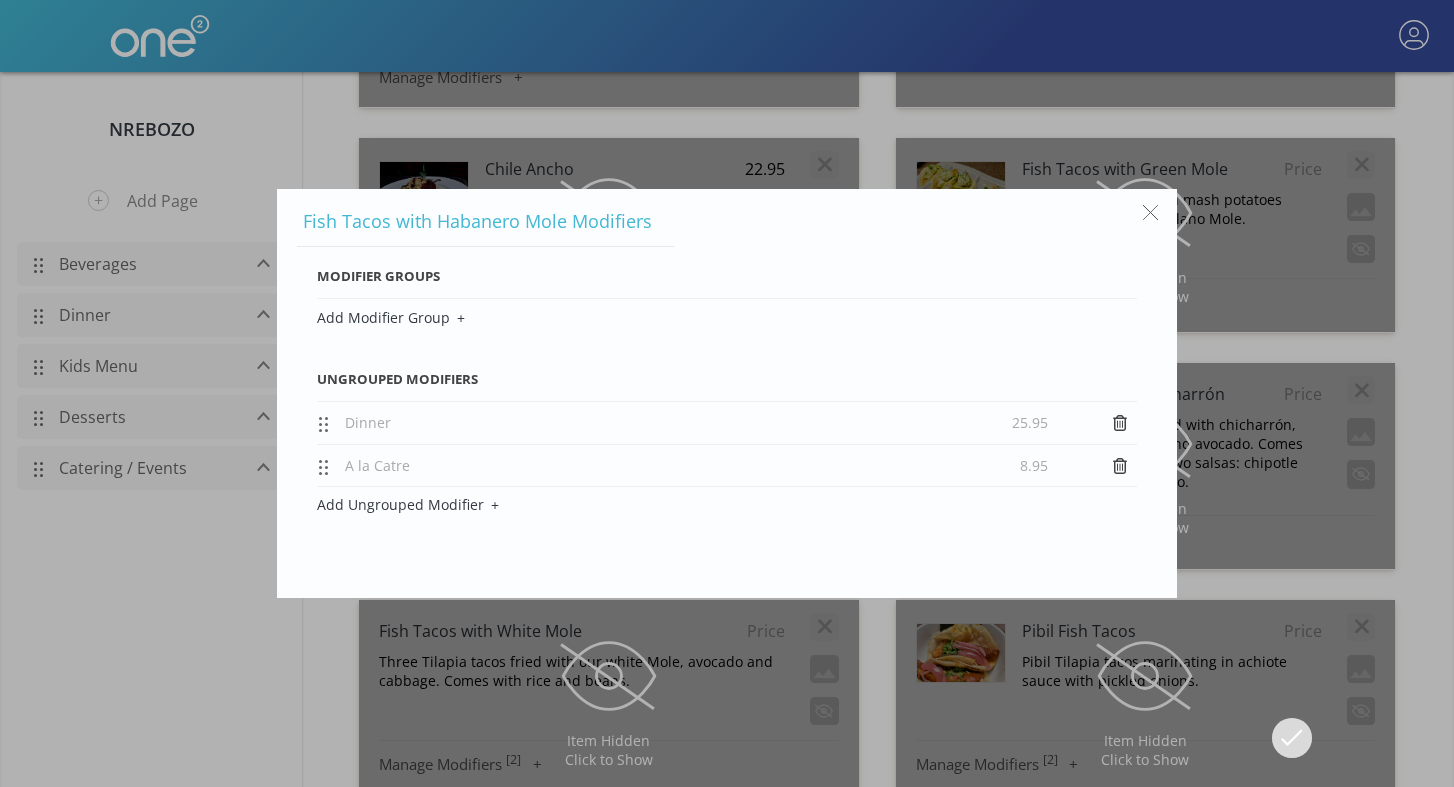 click 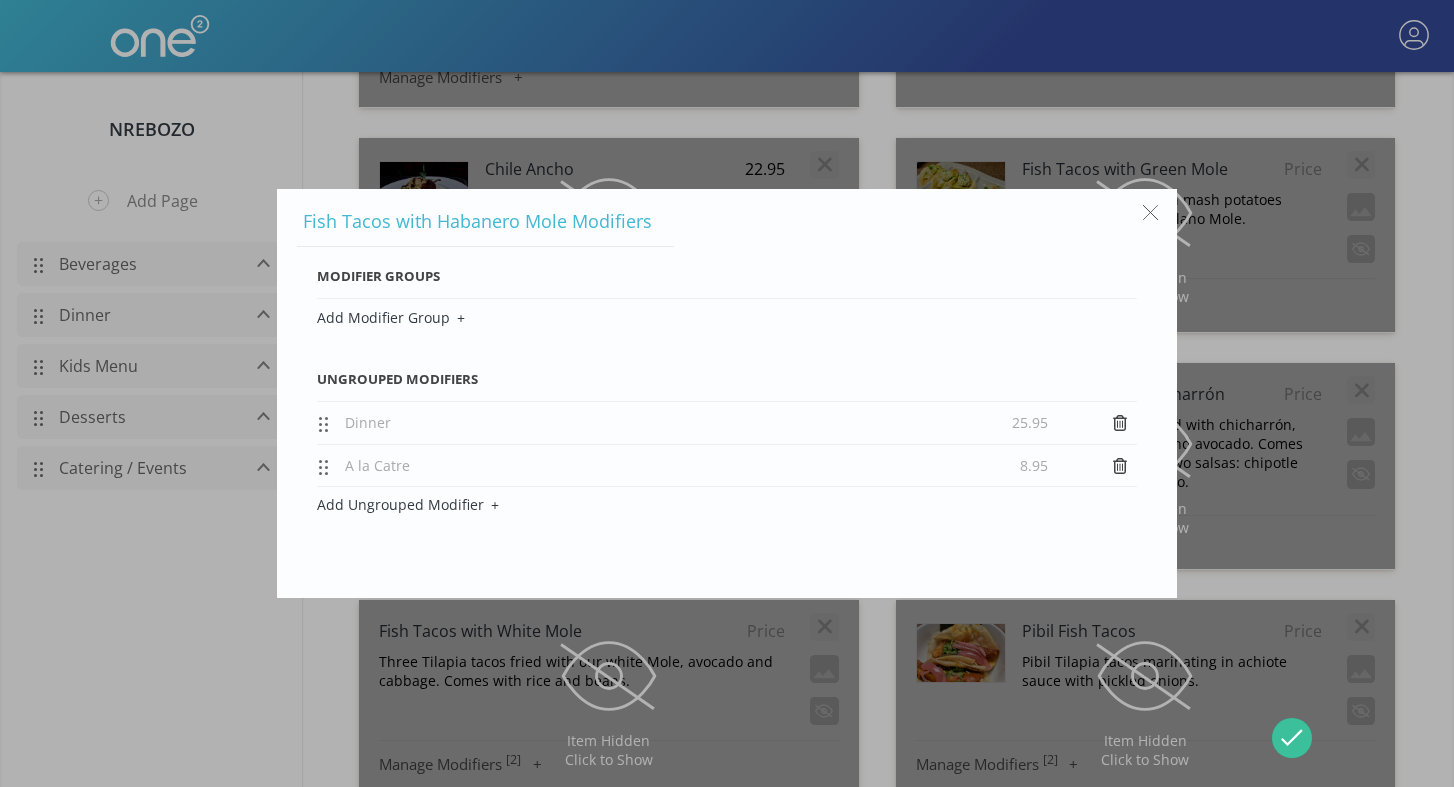 click 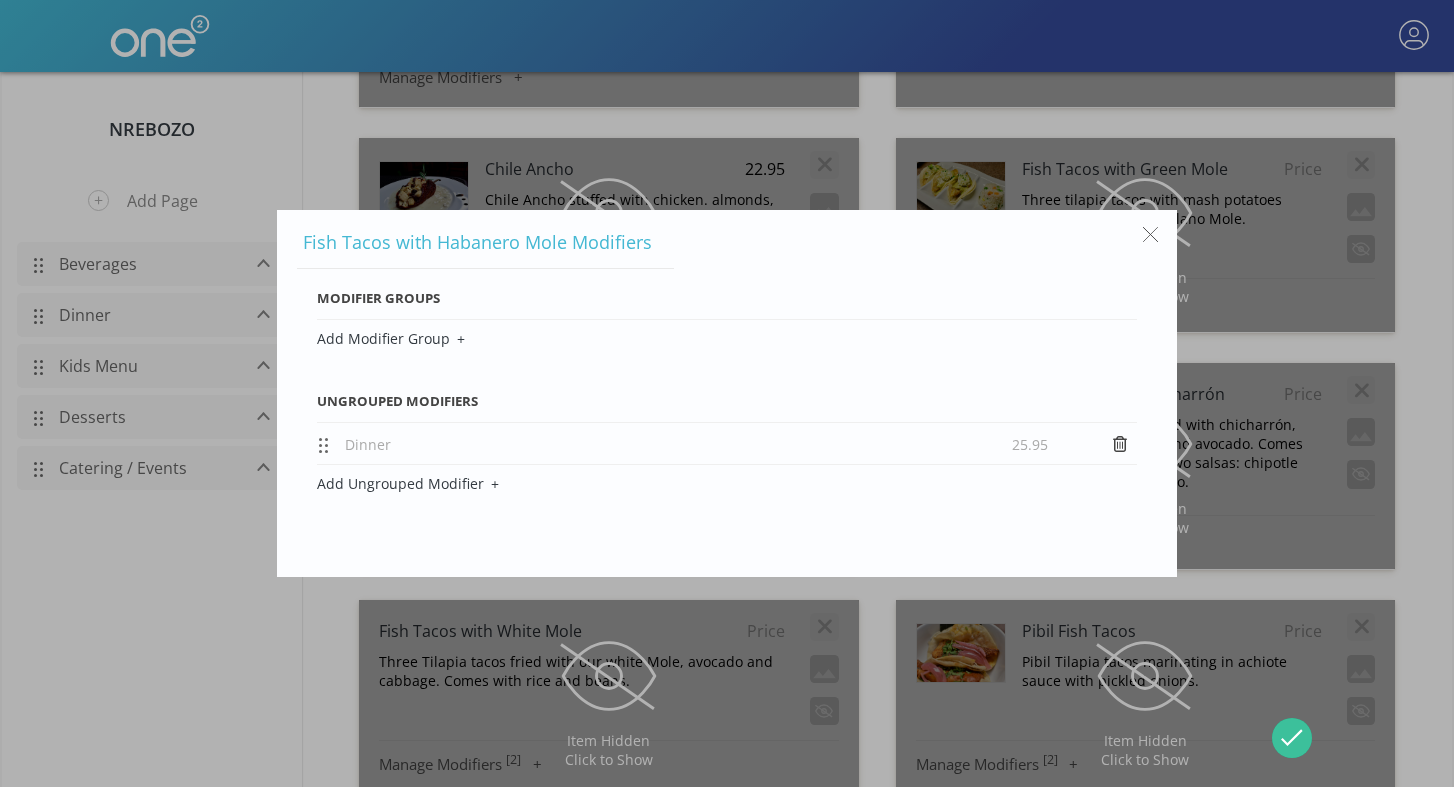 click 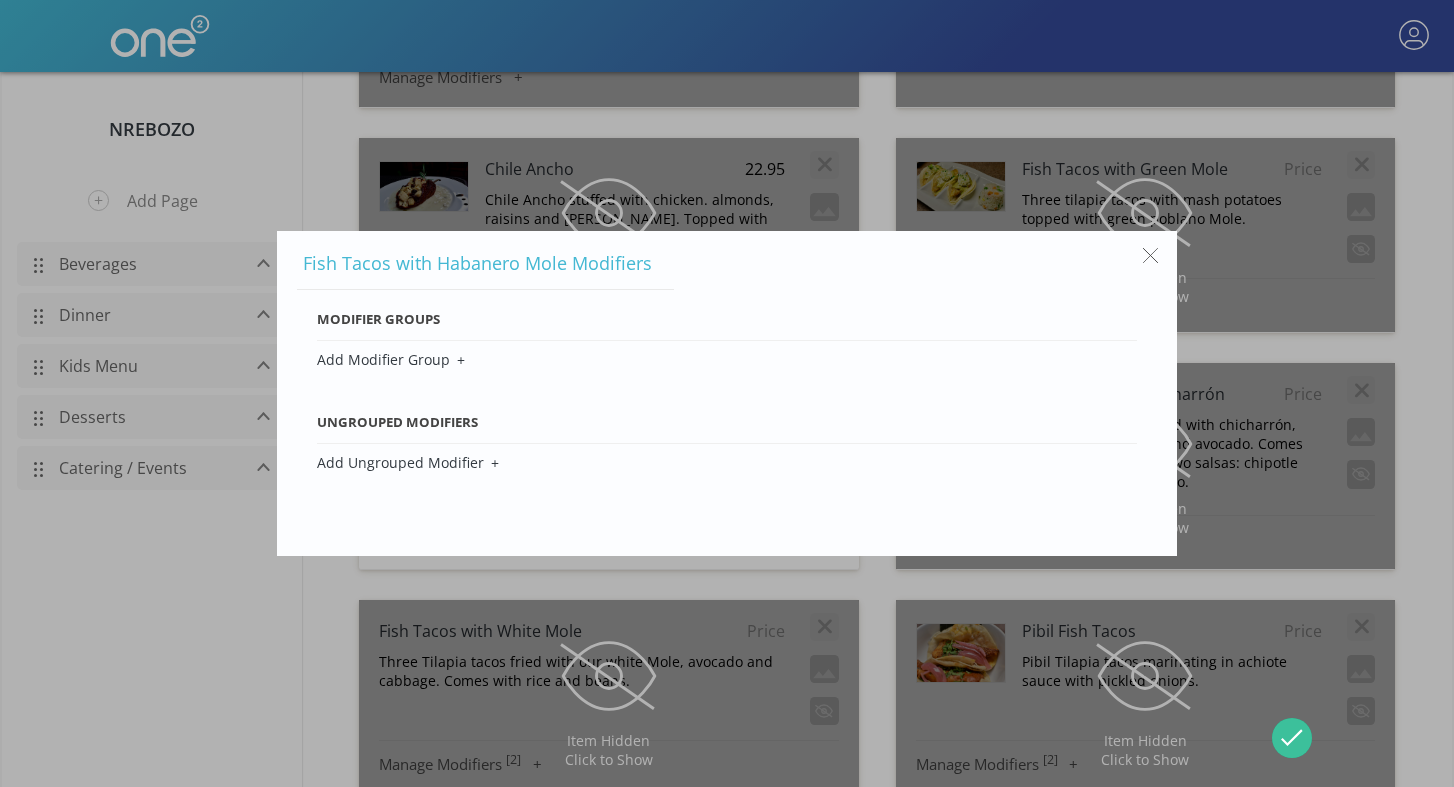 click at bounding box center (1151, 255) 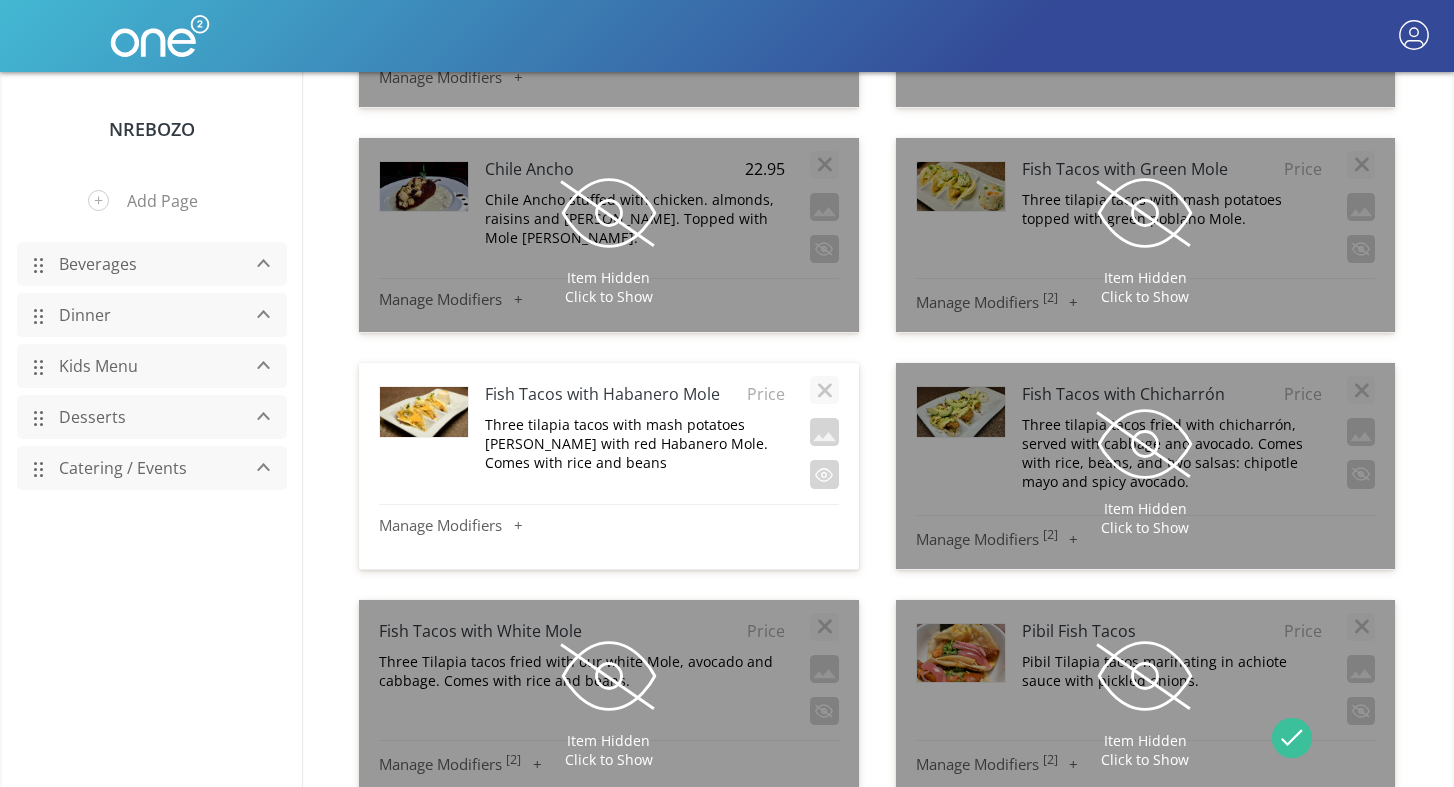 click on "Price" at bounding box center (760, 394) 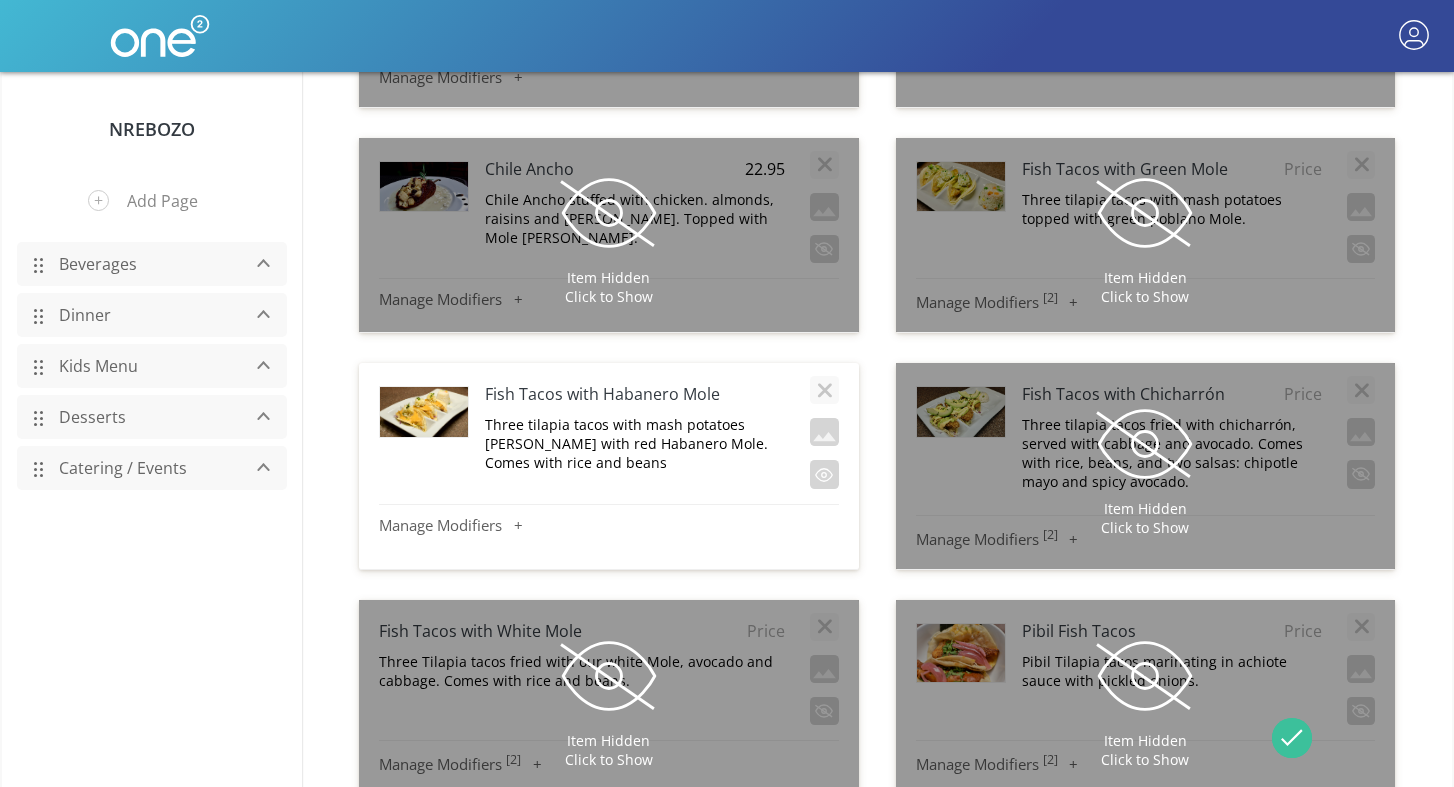 type on "25.95" 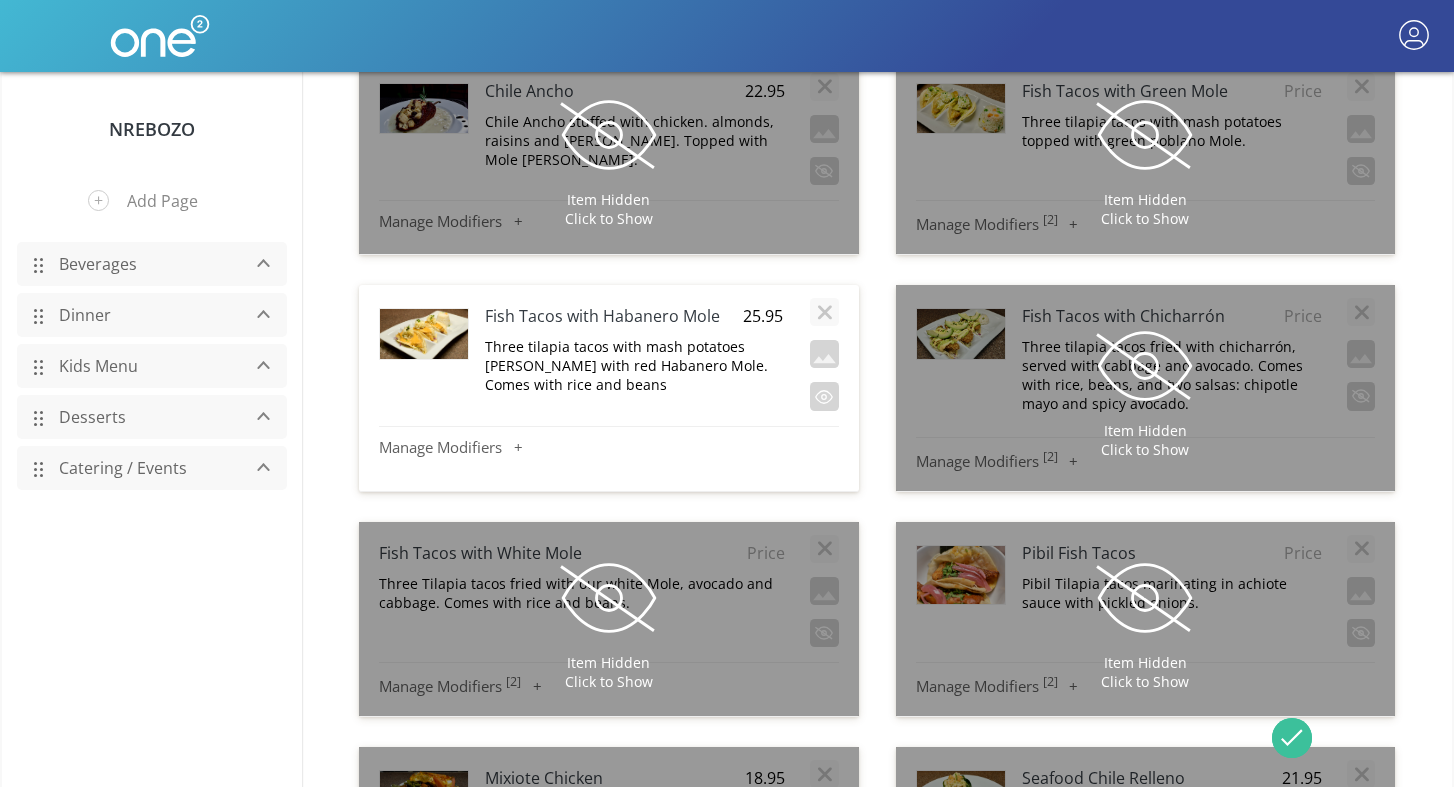 scroll, scrollTop: 6773, scrollLeft: 0, axis: vertical 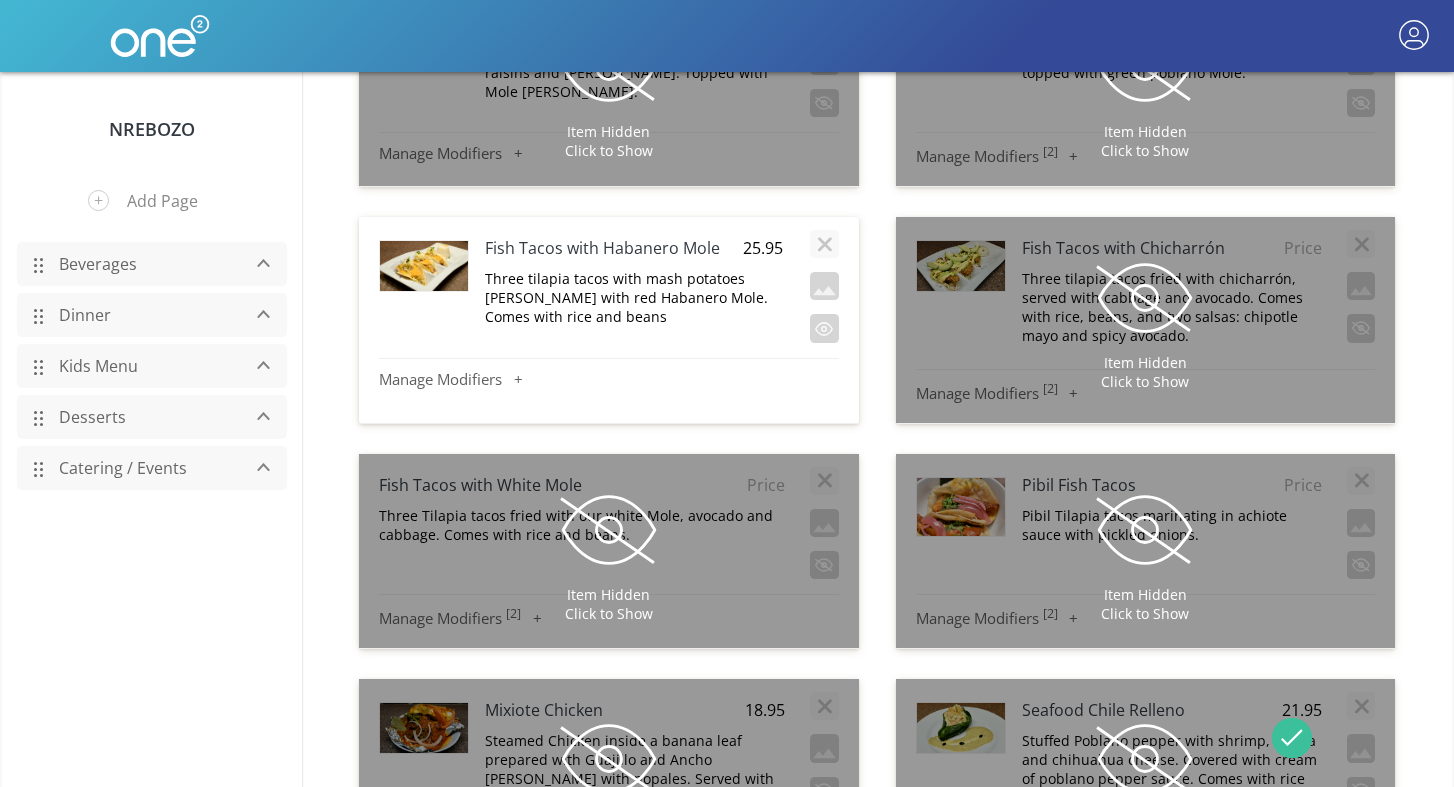 click on "Fish Tacos with Habanero Mole" at bounding box center (605, 248) 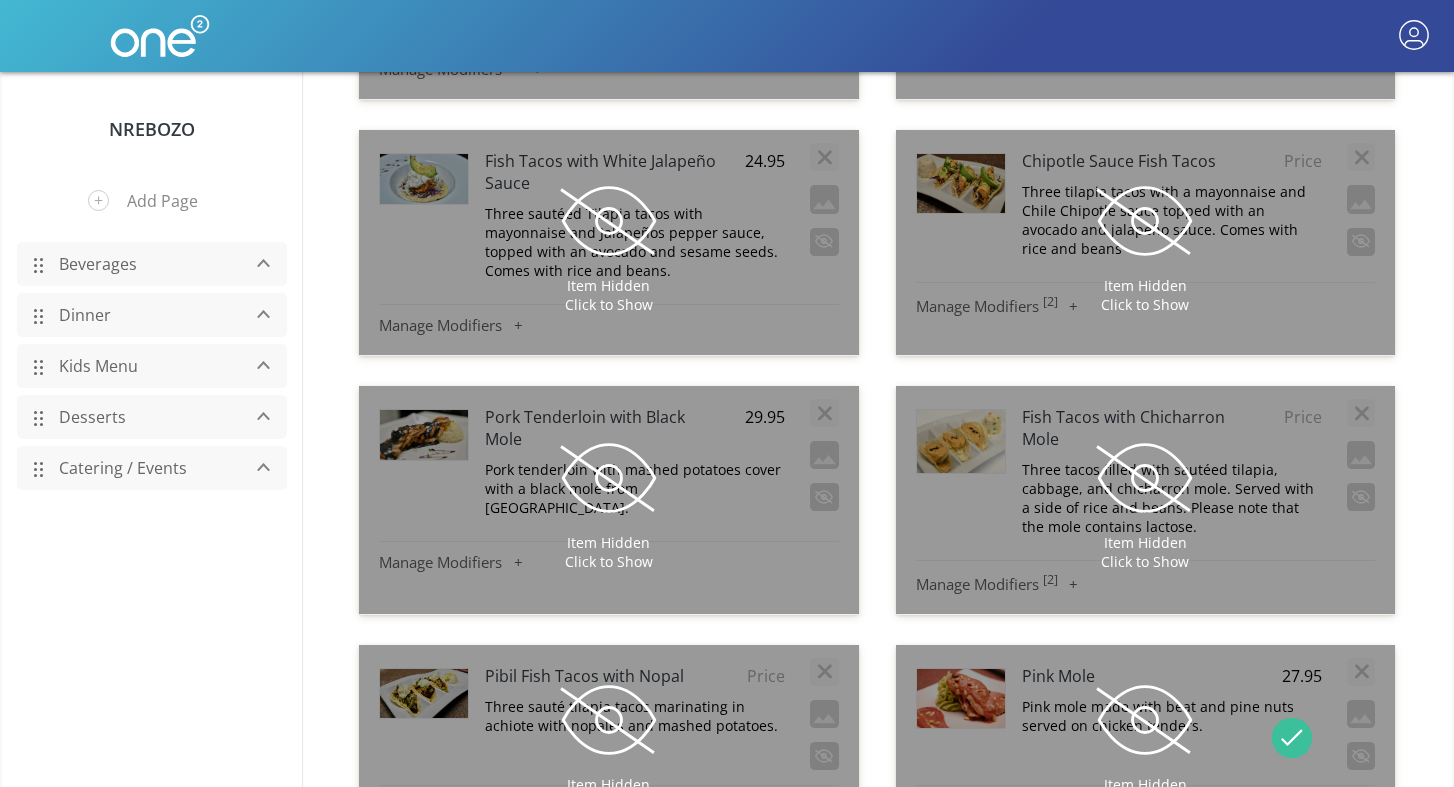 scroll, scrollTop: 8297, scrollLeft: 0, axis: vertical 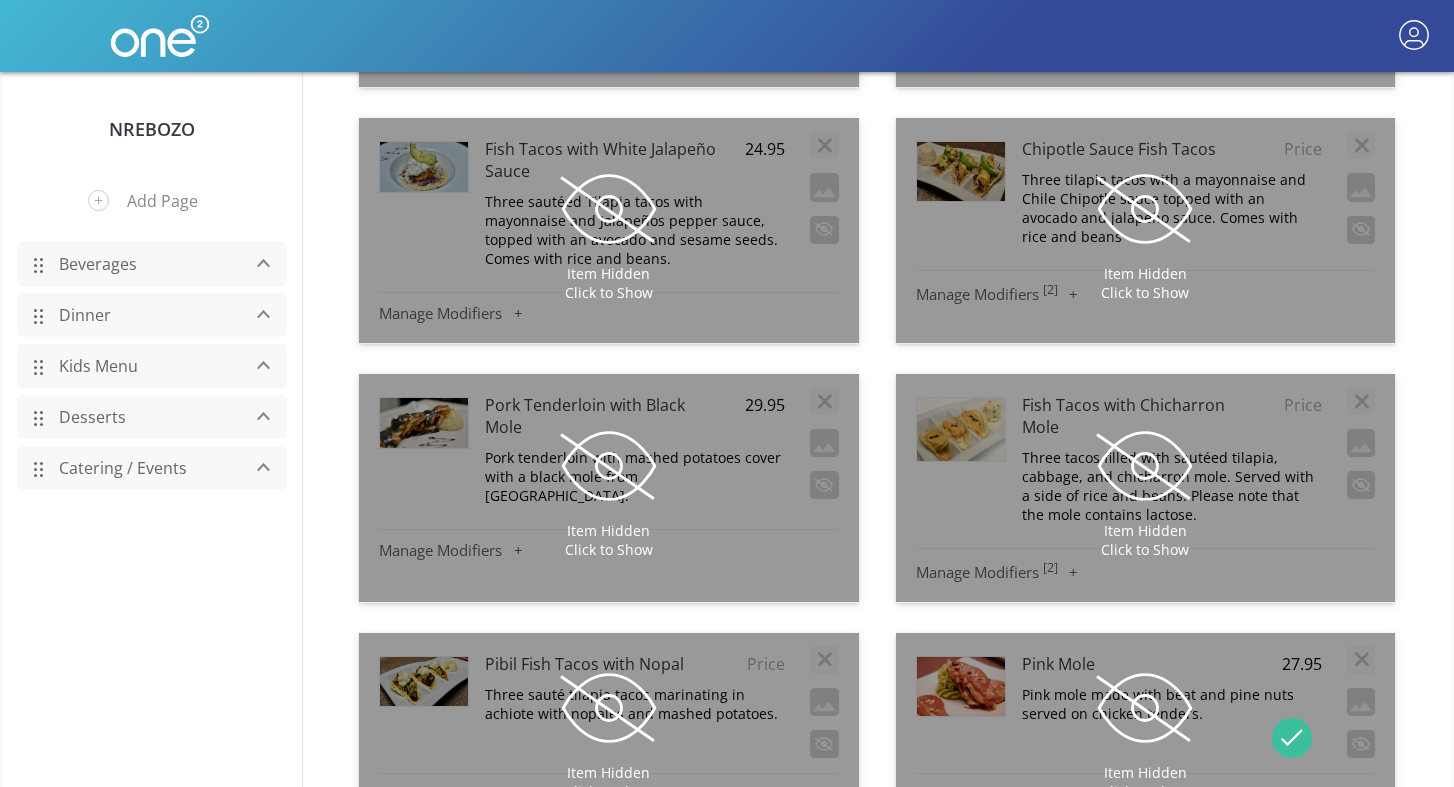 click at bounding box center [1145, 466] 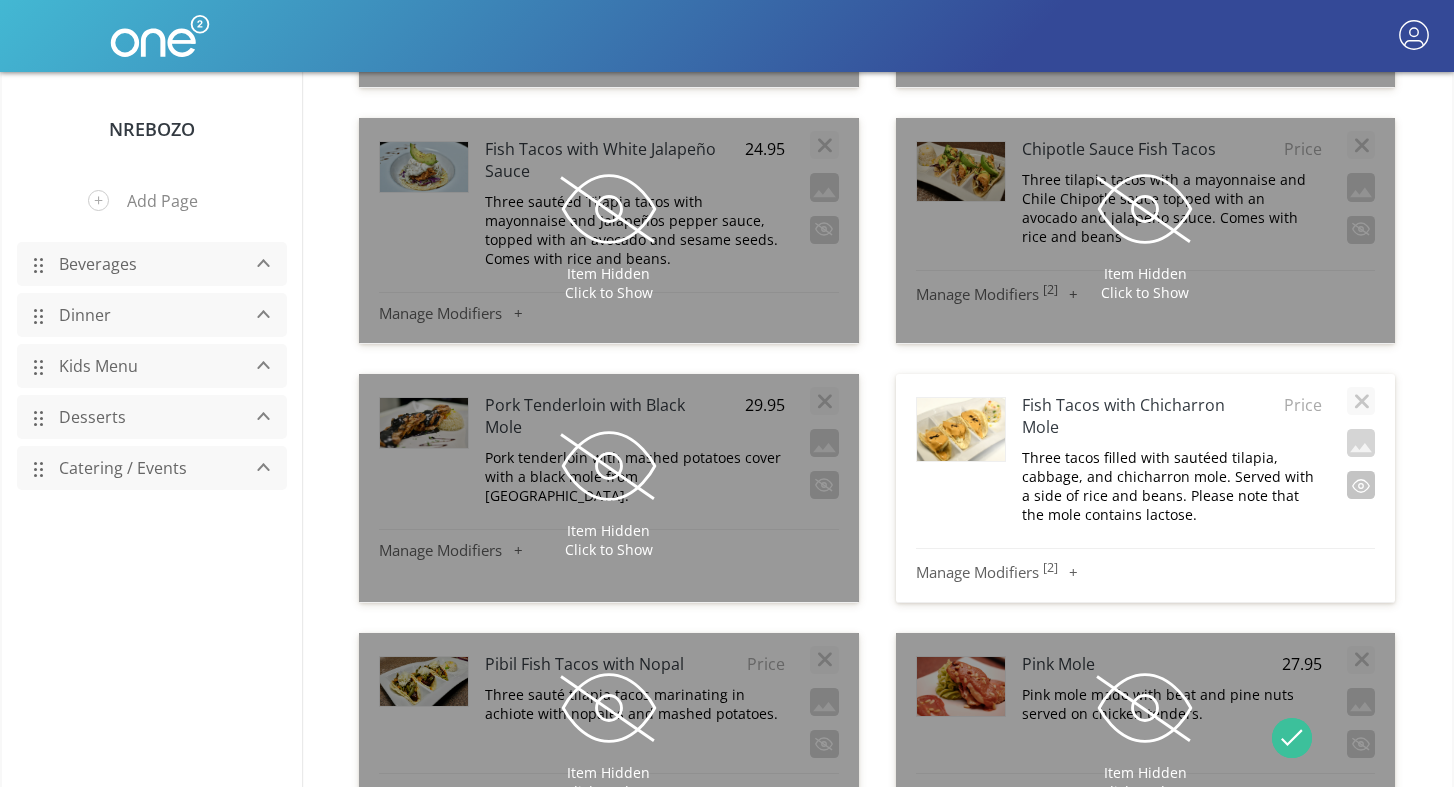 click at bounding box center [1361, 485] 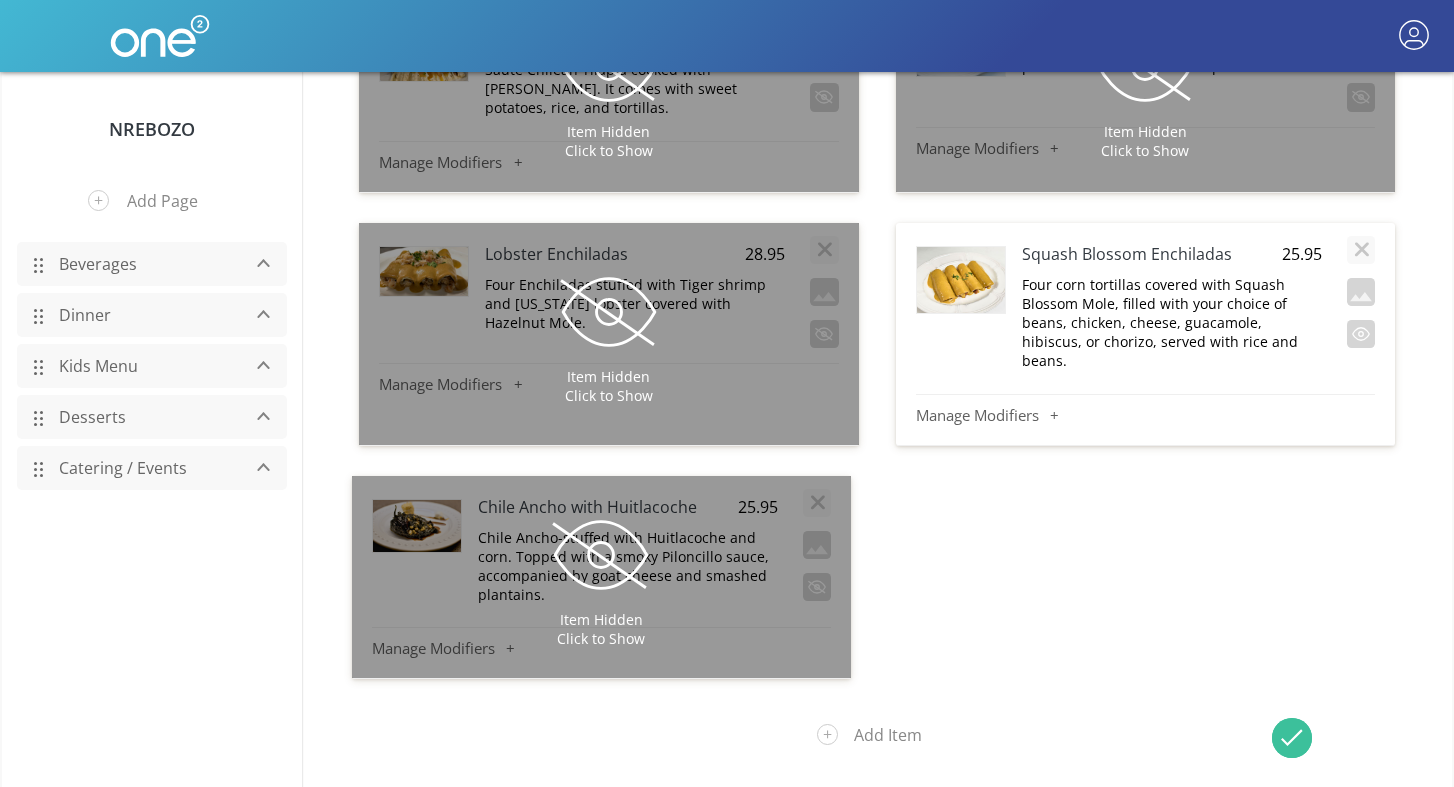 scroll, scrollTop: 10596, scrollLeft: 0, axis: vertical 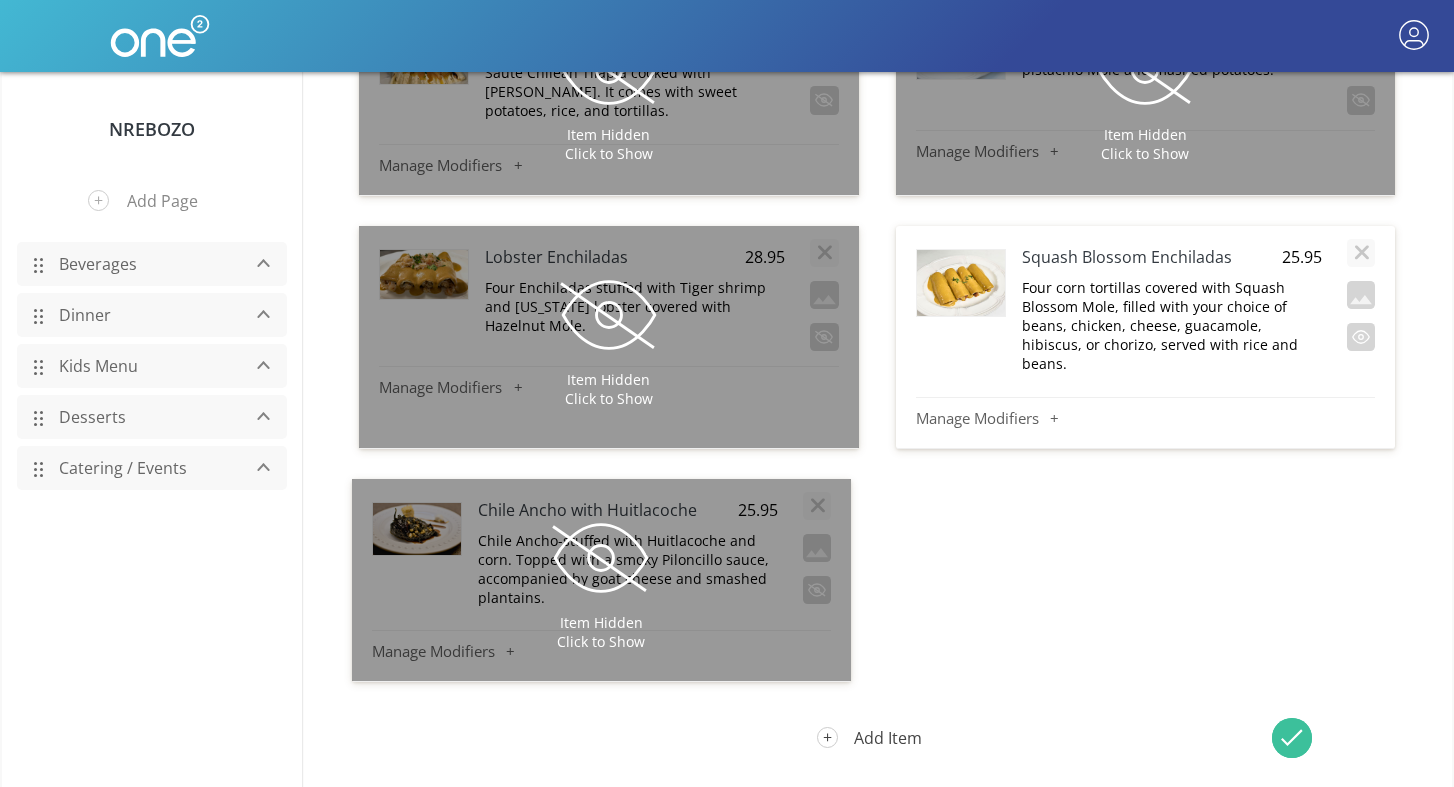 click on "Add Item" at bounding box center [877, 738] 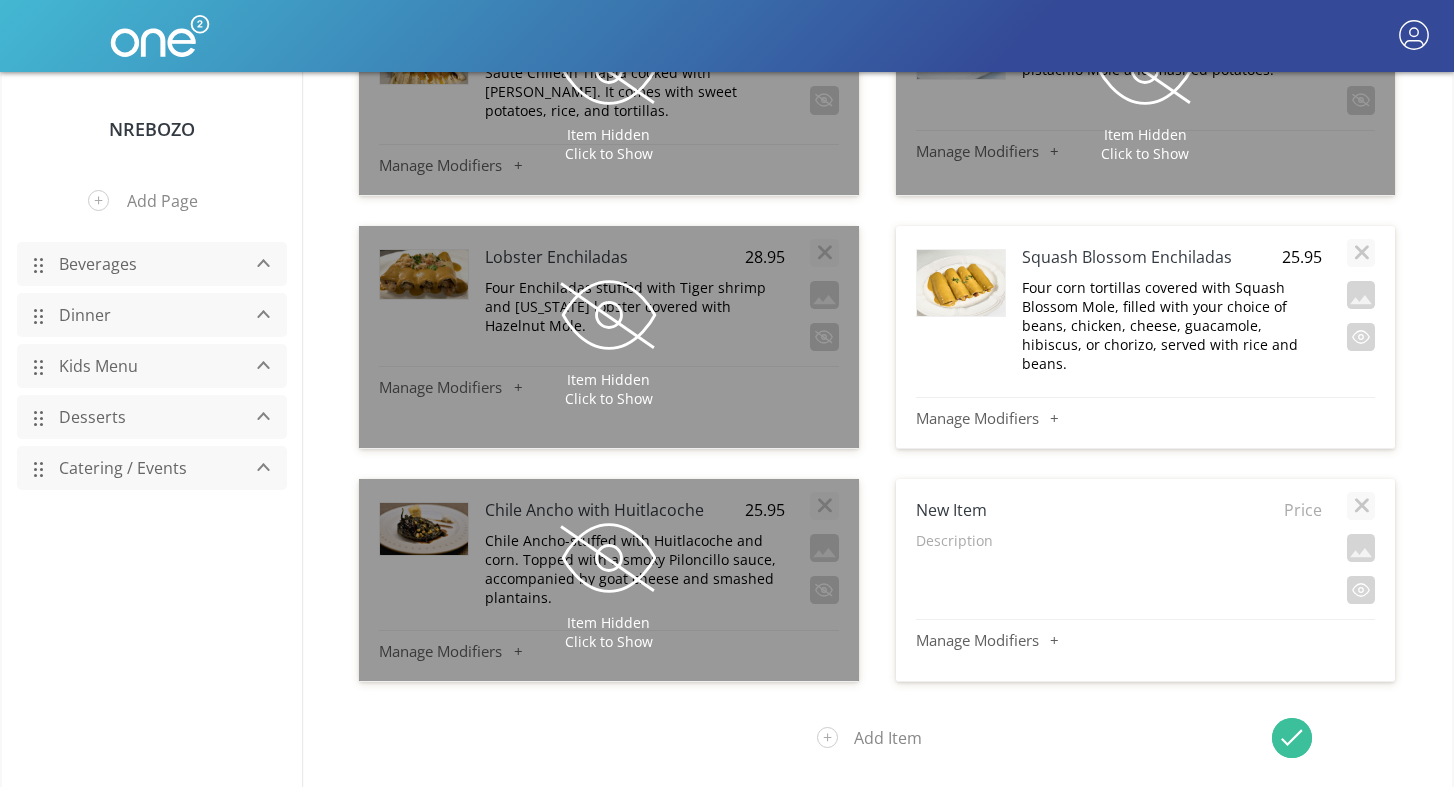 click on "Description" at bounding box center (1119, 540) 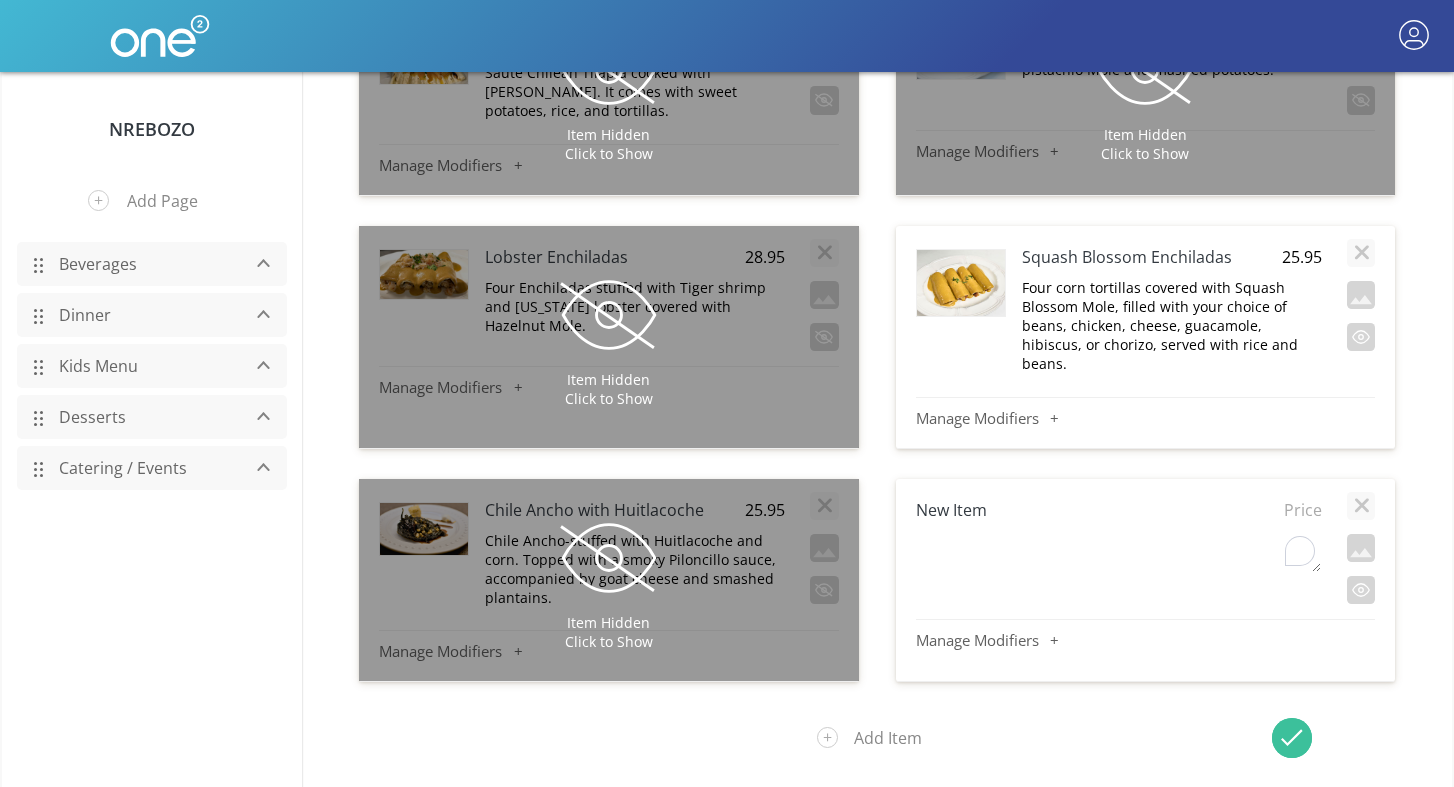type on "Fish Tacos with Habanero Mole" 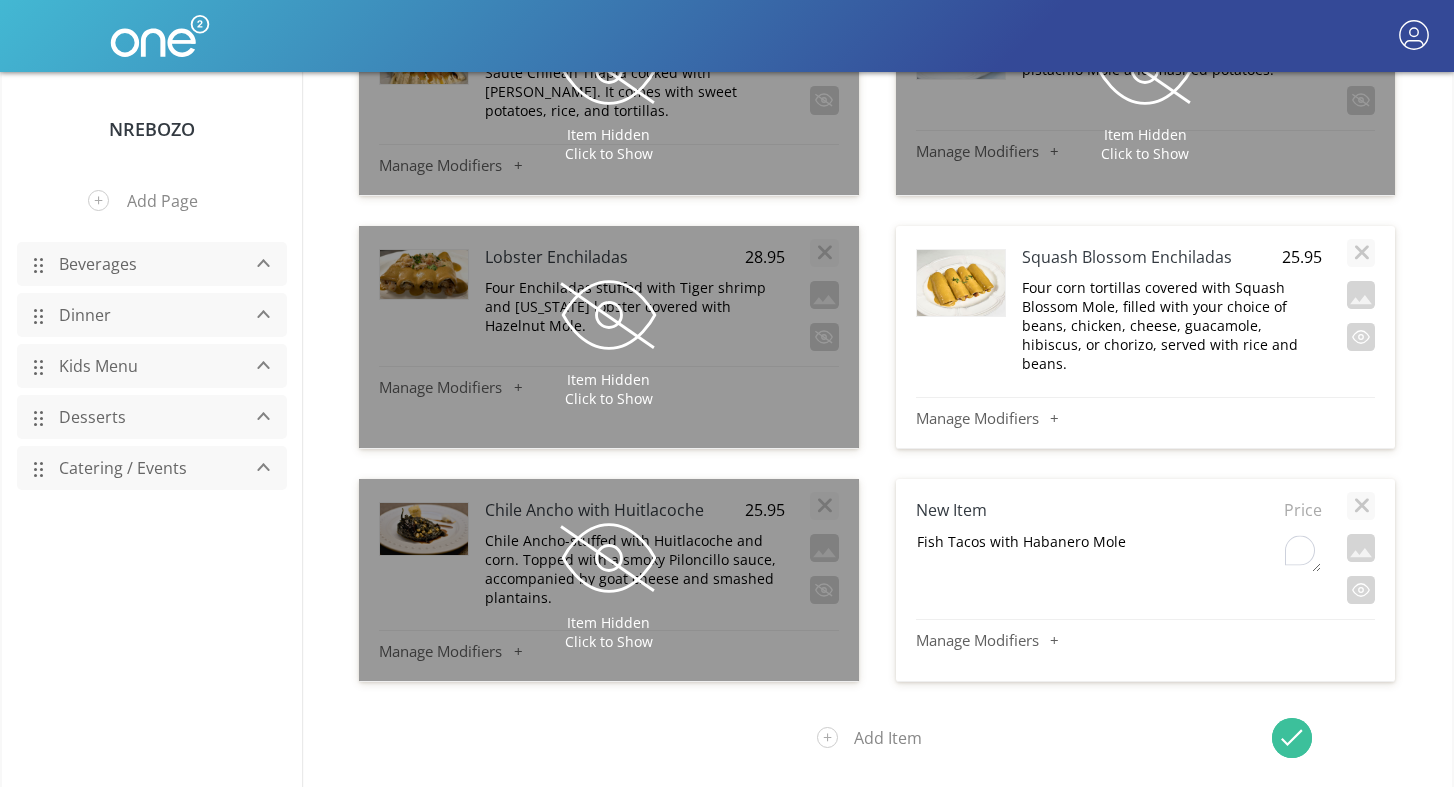 click on "New Item" at bounding box center (1078, 510) 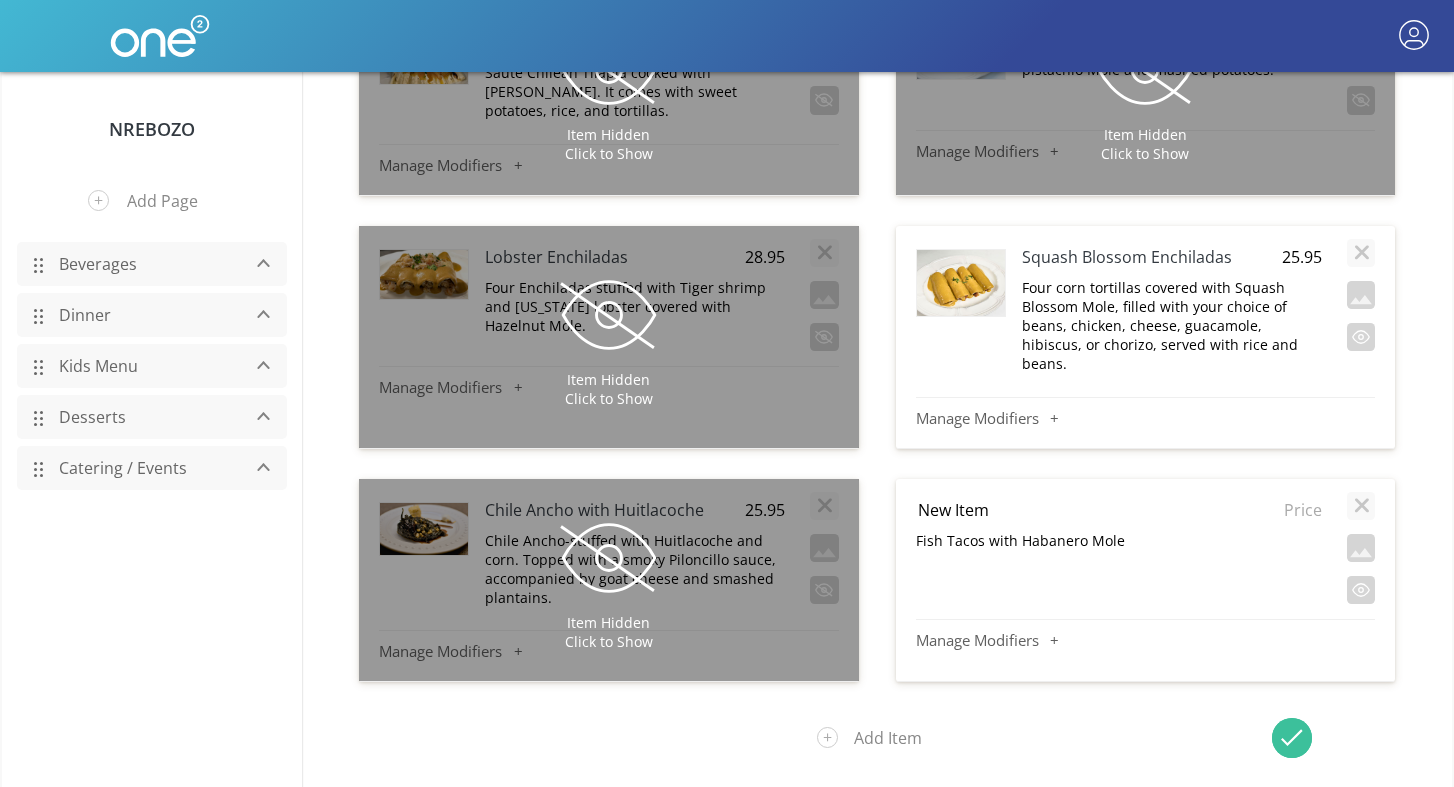 type on "Fish Tacos with Habanero Mole" 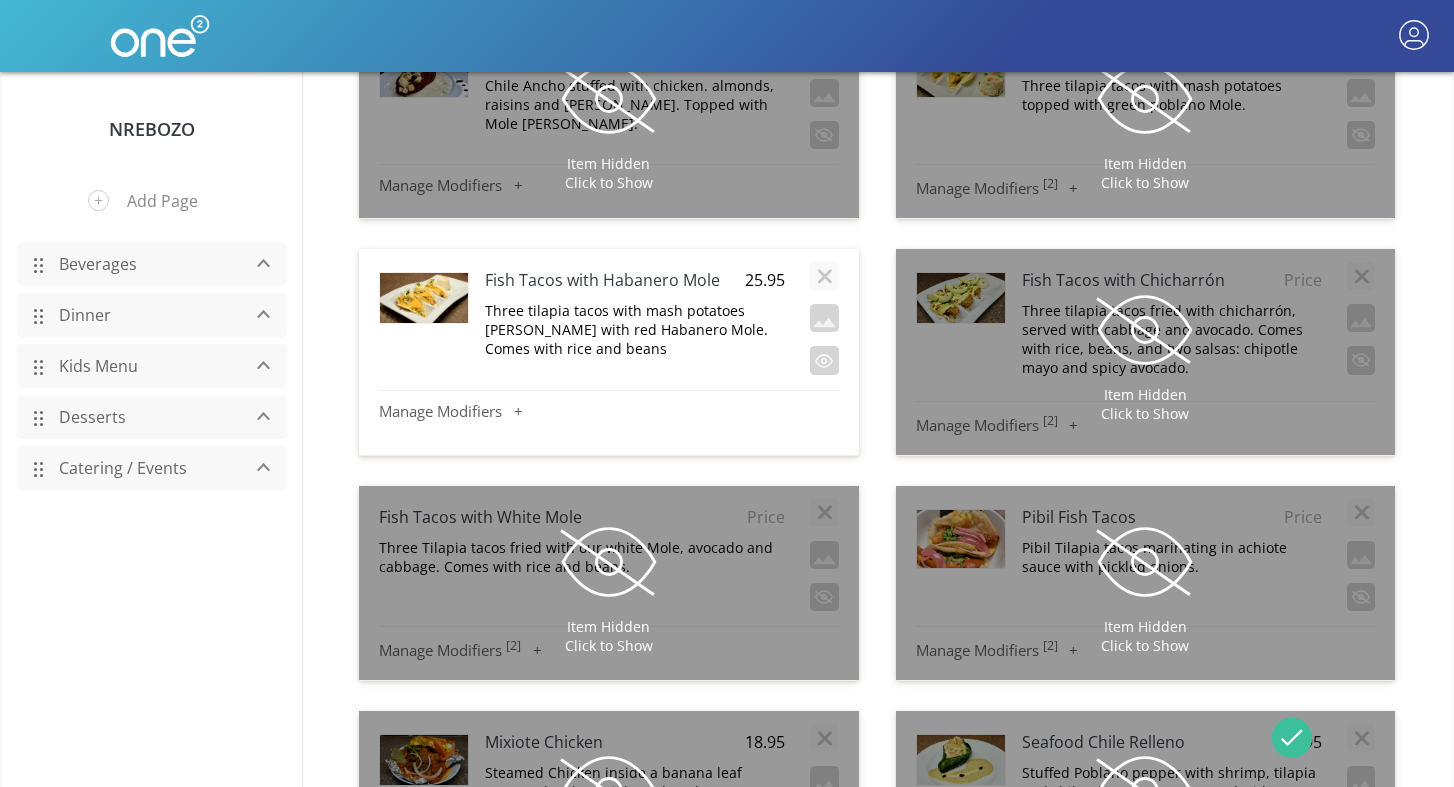 scroll, scrollTop: 6710, scrollLeft: 0, axis: vertical 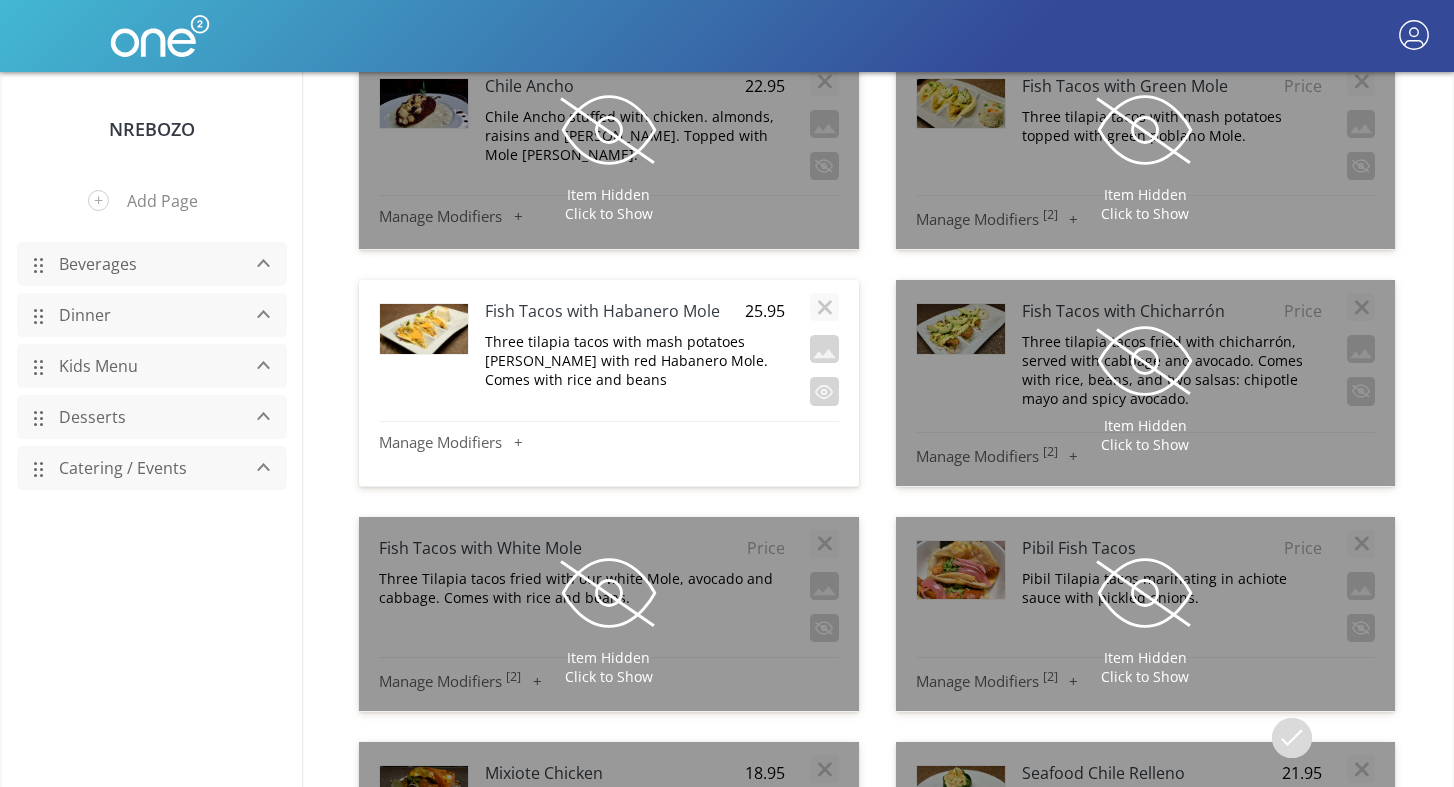 click on "Three tilapia tacos with mash potatoes [PERSON_NAME] with red Habanero Mole. Comes with rice and beans" at bounding box center (635, 360) 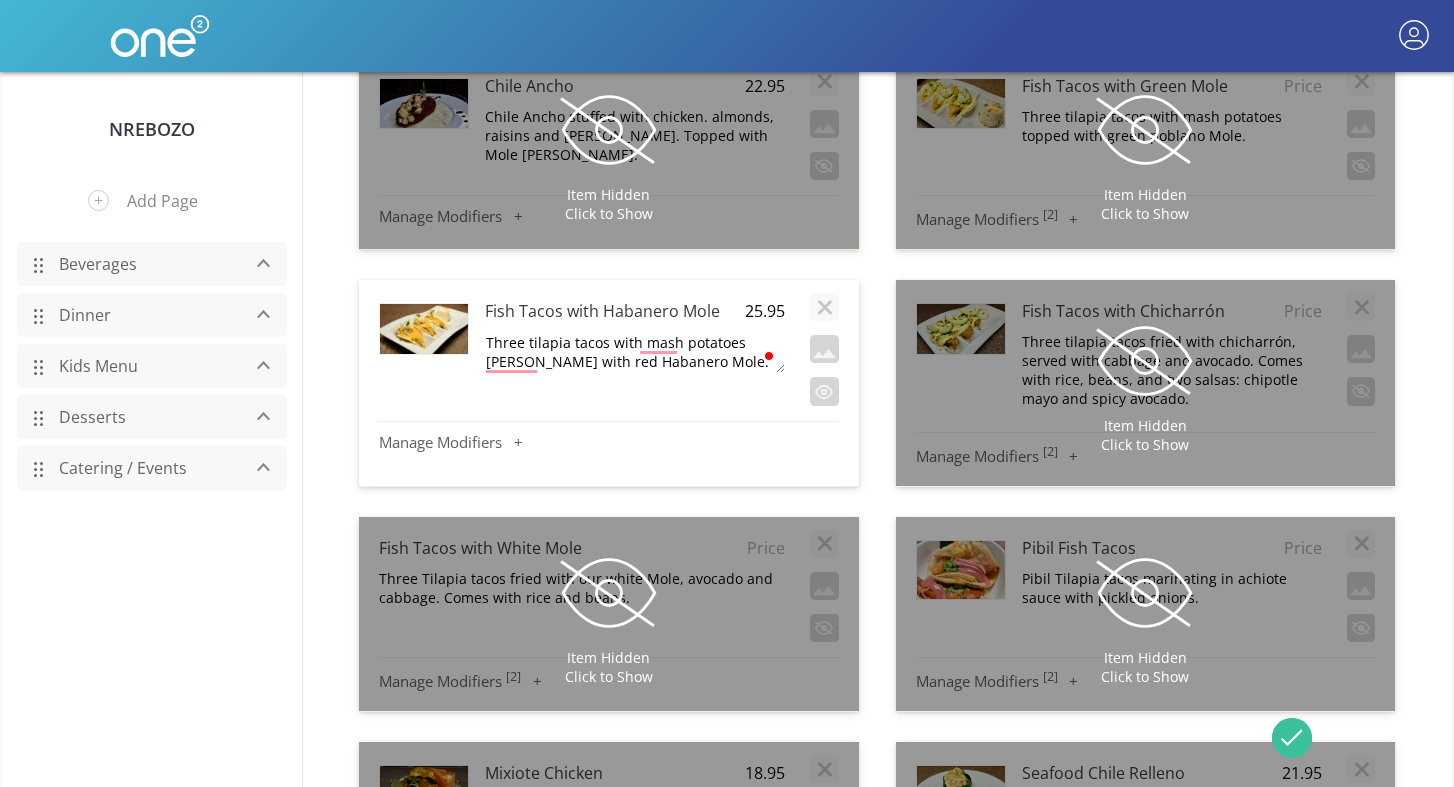 click on "Three tilapia tacos with mash potatoes [PERSON_NAME] with red Habanero Mole. Comes with rice and beans" at bounding box center (634, 352) 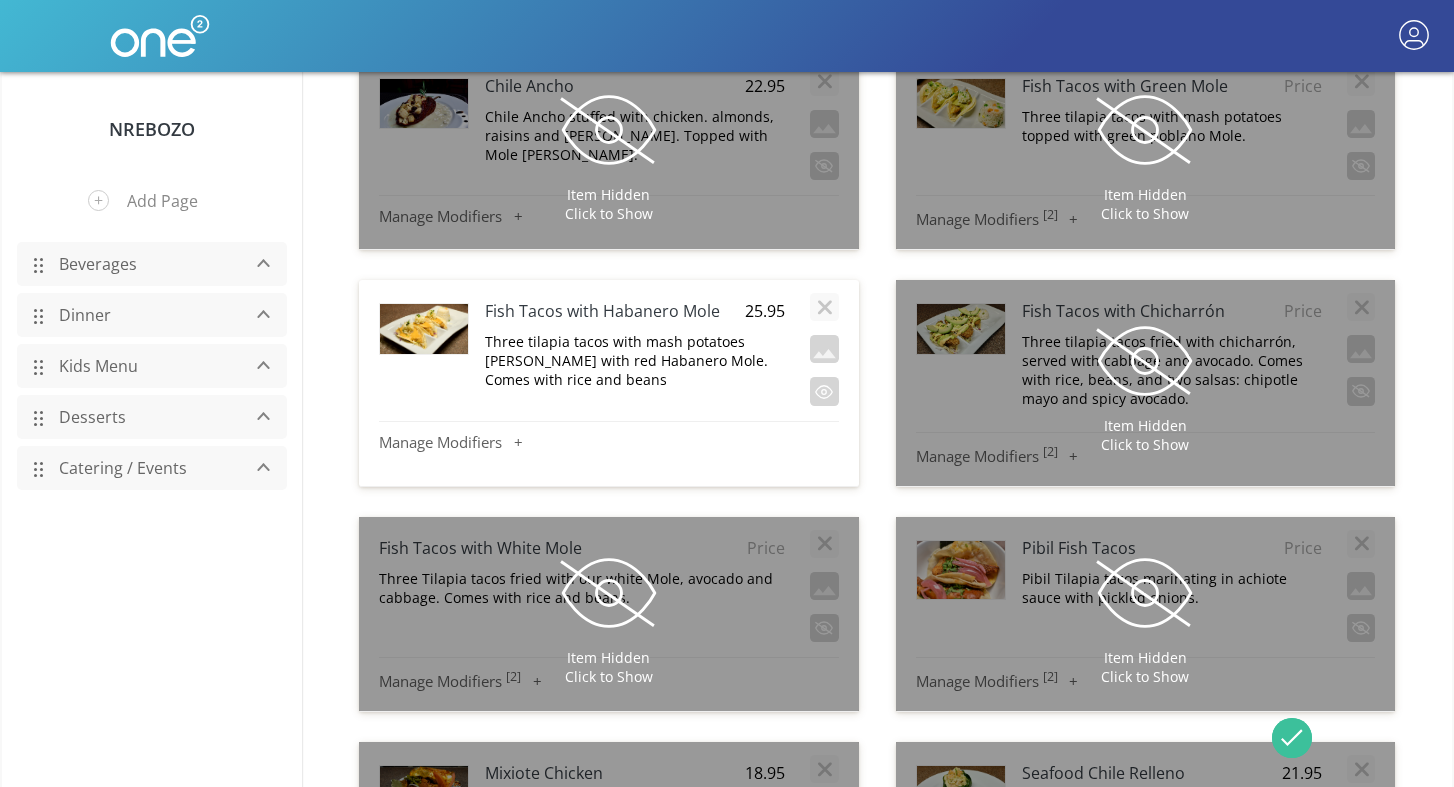 click on "Three tilapia tacos with mash potatoes [PERSON_NAME] with red Habanero Mole. Comes with rice and beans" at bounding box center (635, 360) 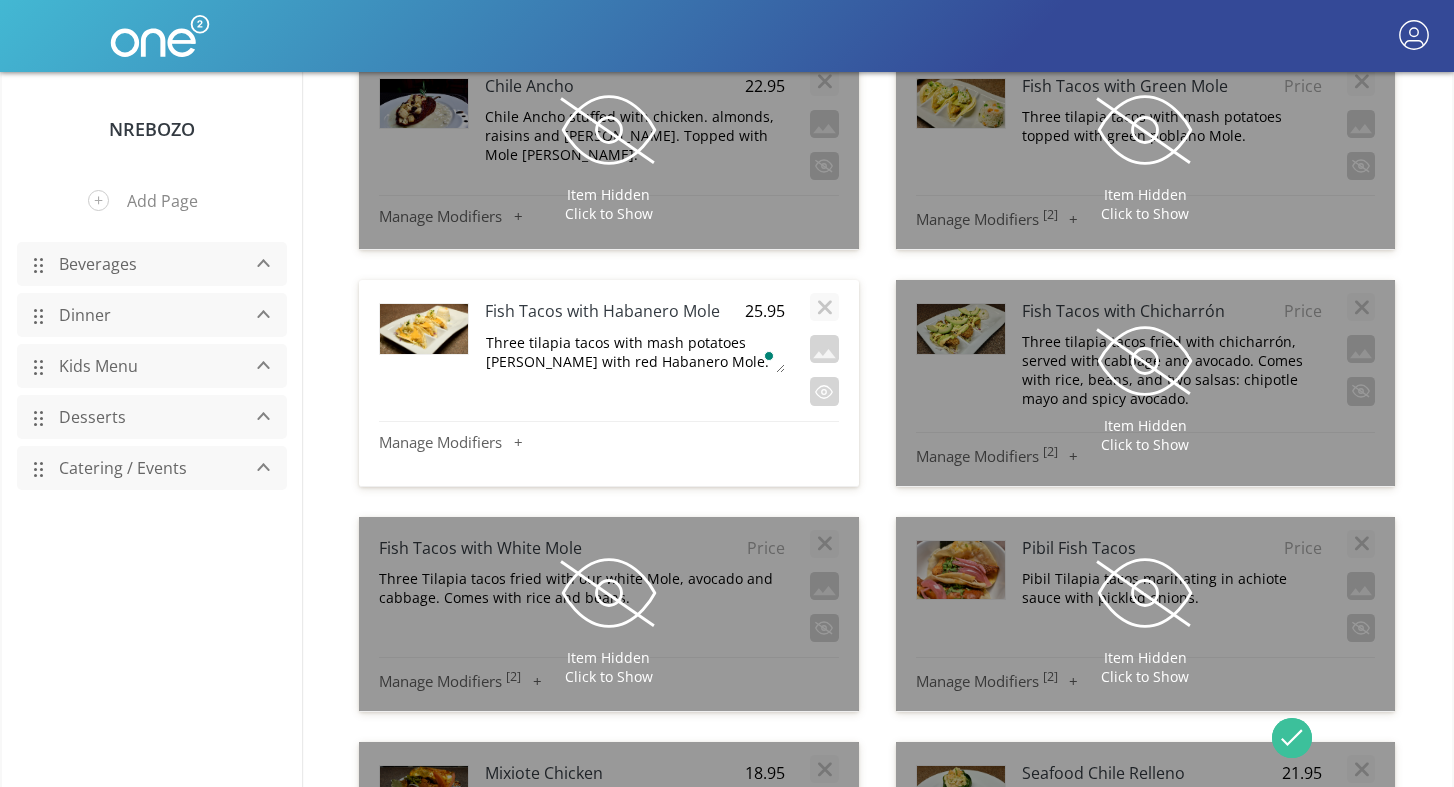 click on "Three tilapia tacos with mash potatoes [PERSON_NAME] with red Habanero Mole. Comes with rice and beans" at bounding box center (634, 352) 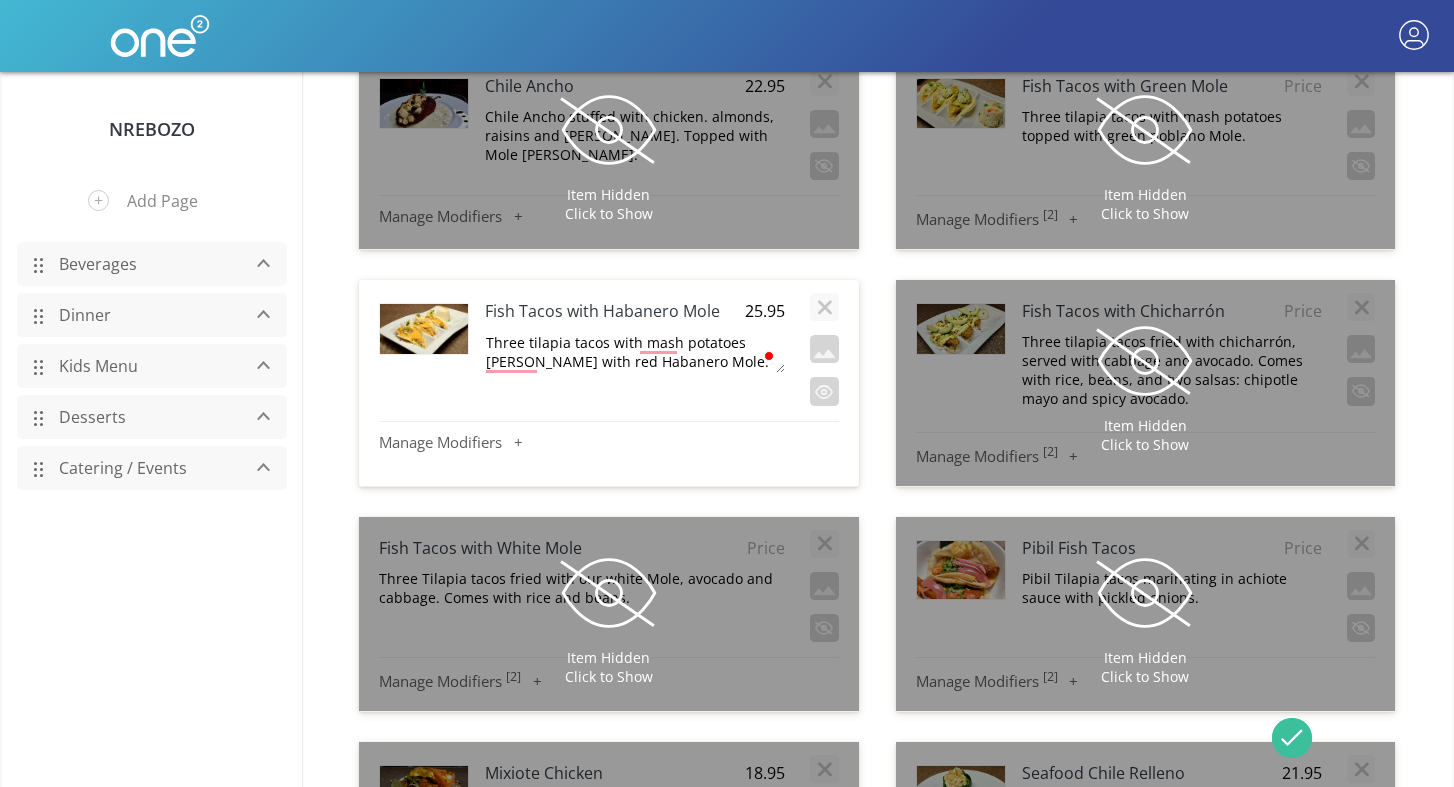 click on "Three tilapia tacos with mash potatoes [PERSON_NAME] with red Habanero Mole. Comes with rice and beans" at bounding box center (634, 352) 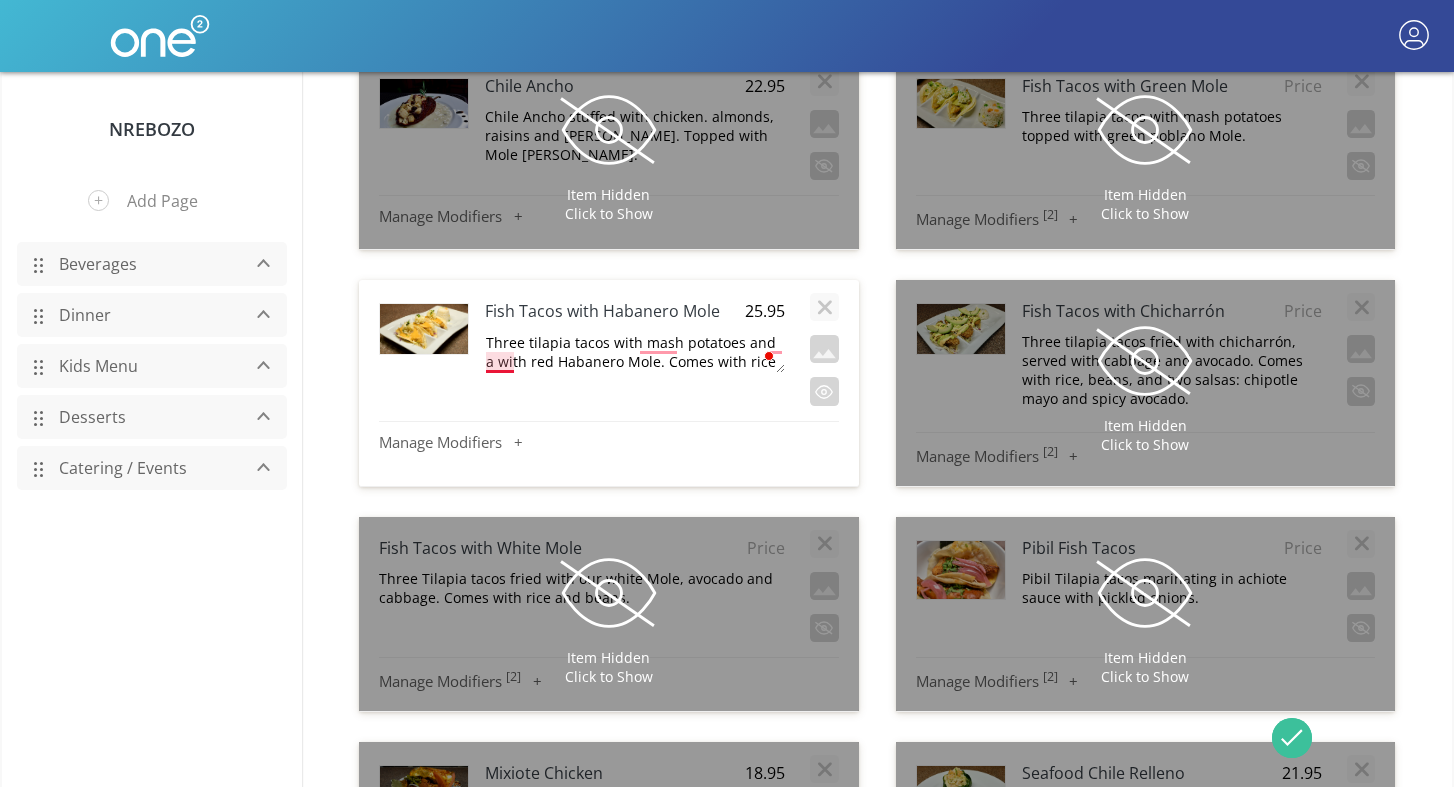 click on "Three tilapia tacos with mash potatoes and a with red Habanero Mole. Comes with rice and beans" at bounding box center (634, 352) 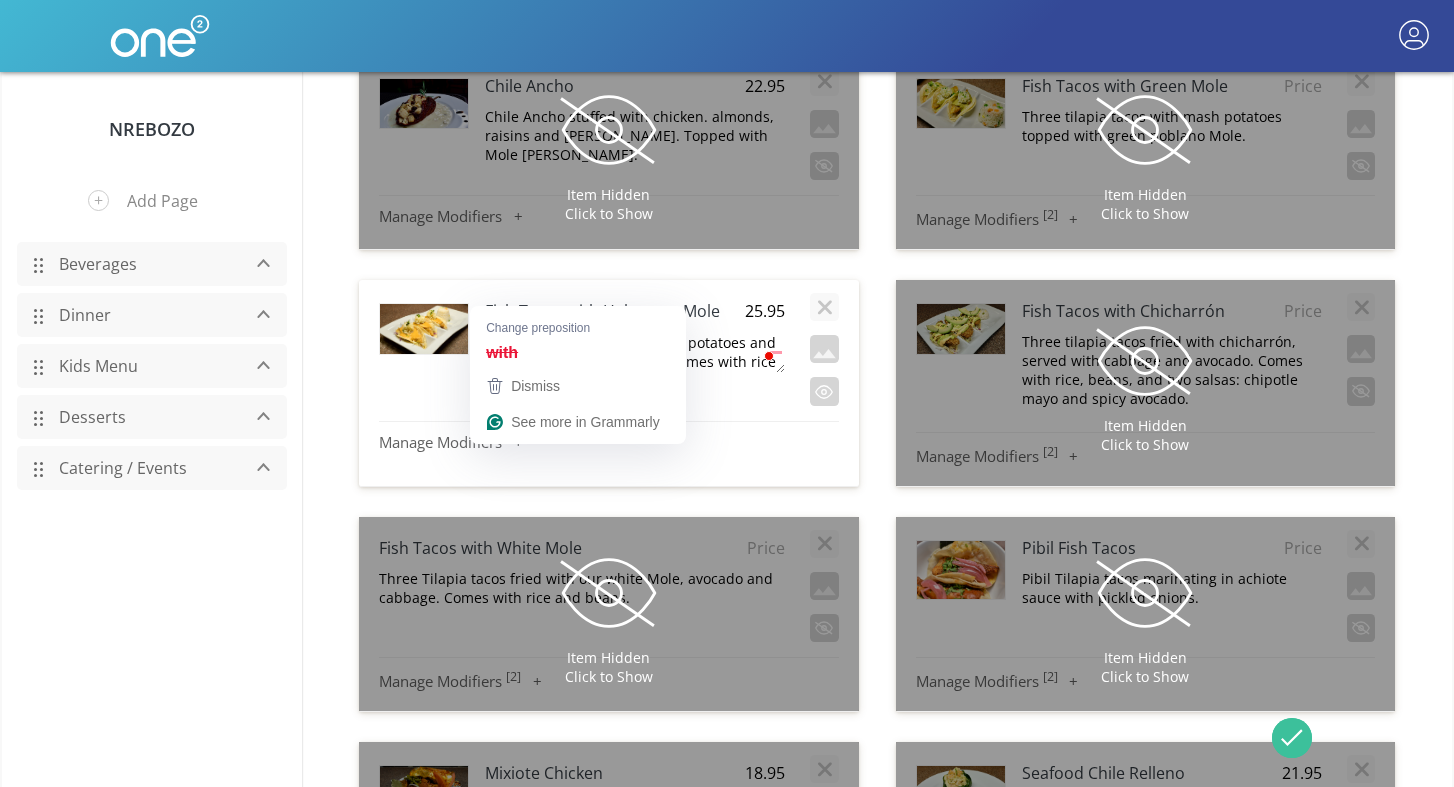 type on "Three tilapia tacos with mash potatoes and a red Habanero Mole. Comes with rice and beans" 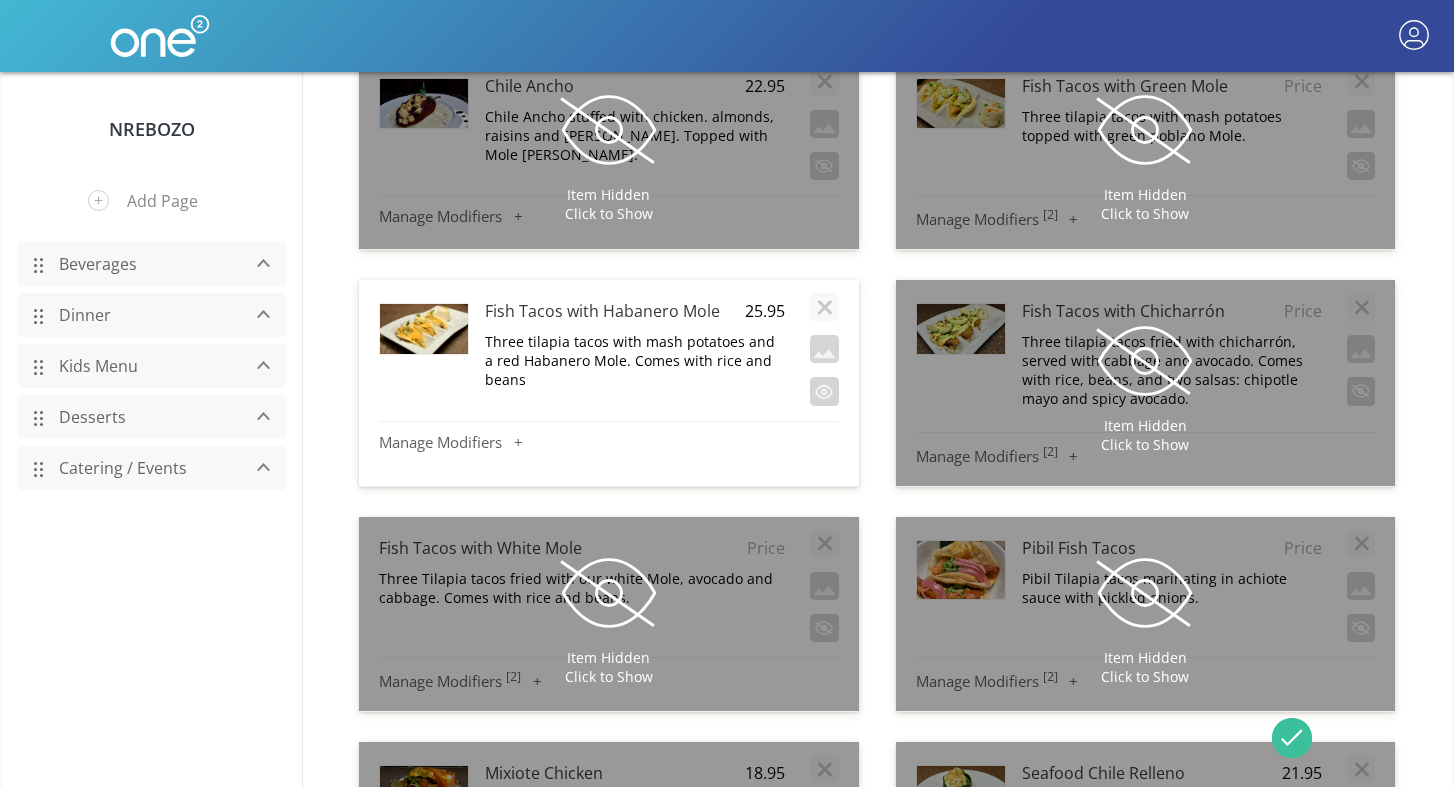 click on "Three tilapia tacos with mash potatoes and a red Habanero Mole. Comes with rice and beans" at bounding box center [635, 360] 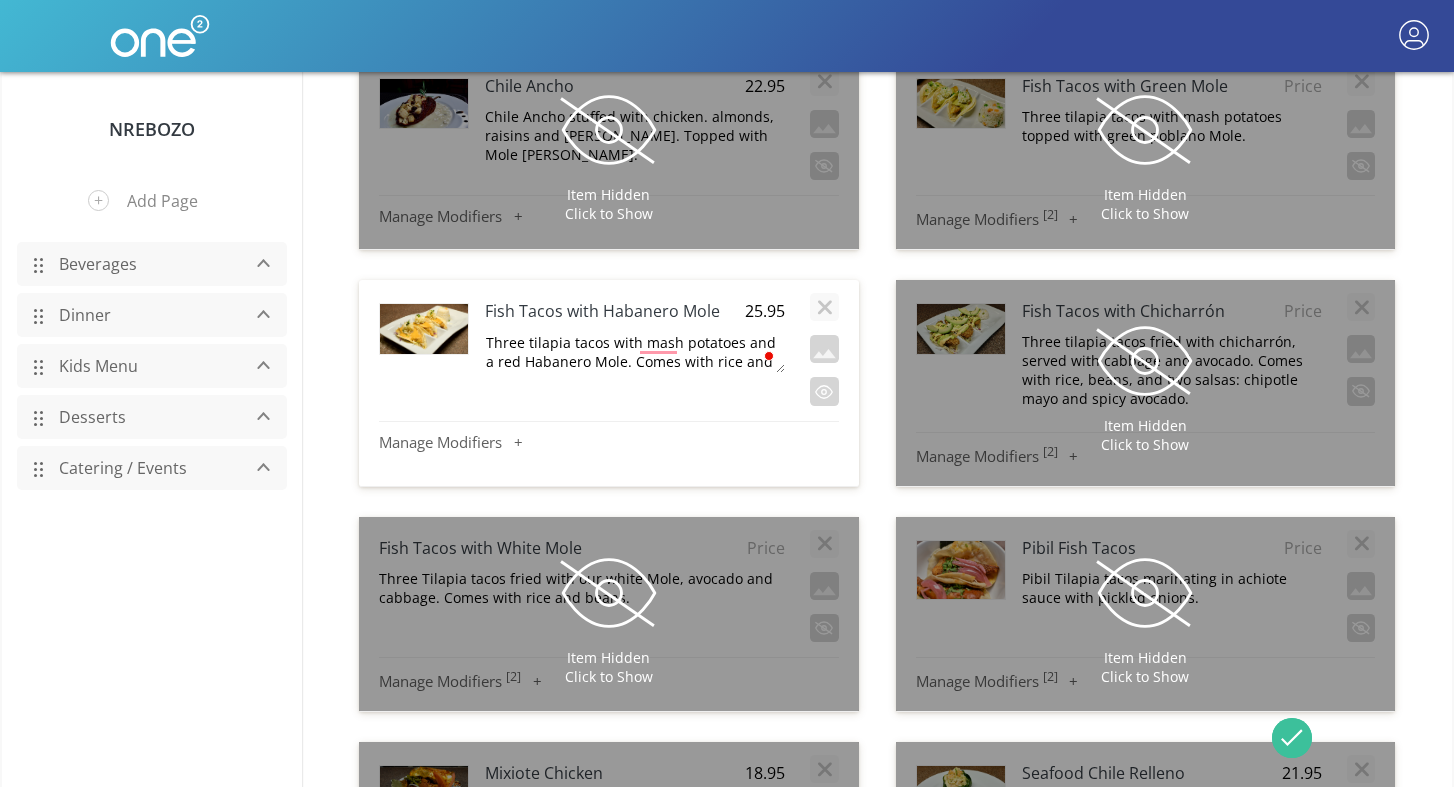 type on "Three tilapia tacos served with mashed potatoes and a red Habanero Mole sauce. The meal also includes rice and beans." 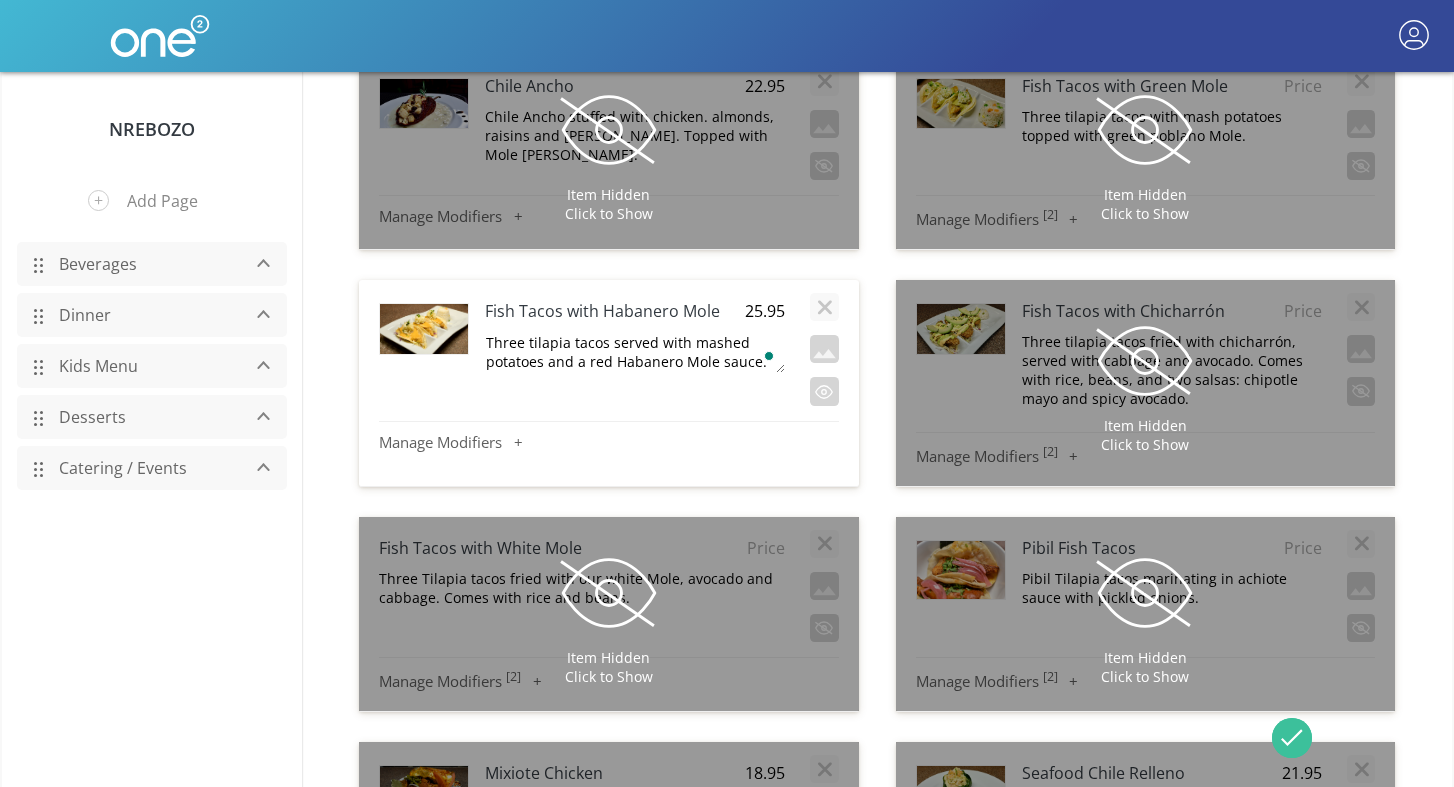 scroll, scrollTop: 17, scrollLeft: 0, axis: vertical 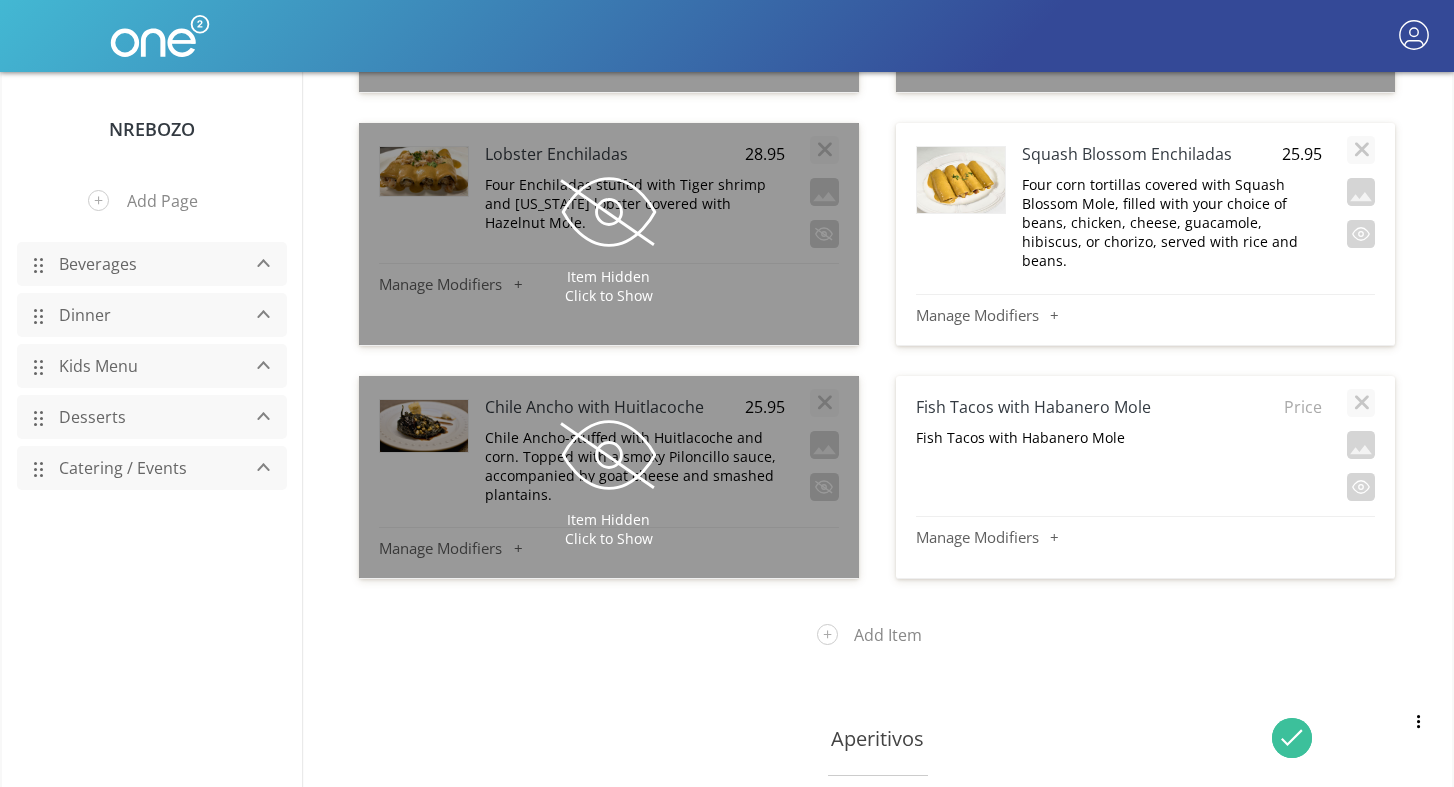 click on "Fish Tacos with Habanero Mole
Price
Fish Tacos with Habanero Mole" at bounding box center [1146, 443] 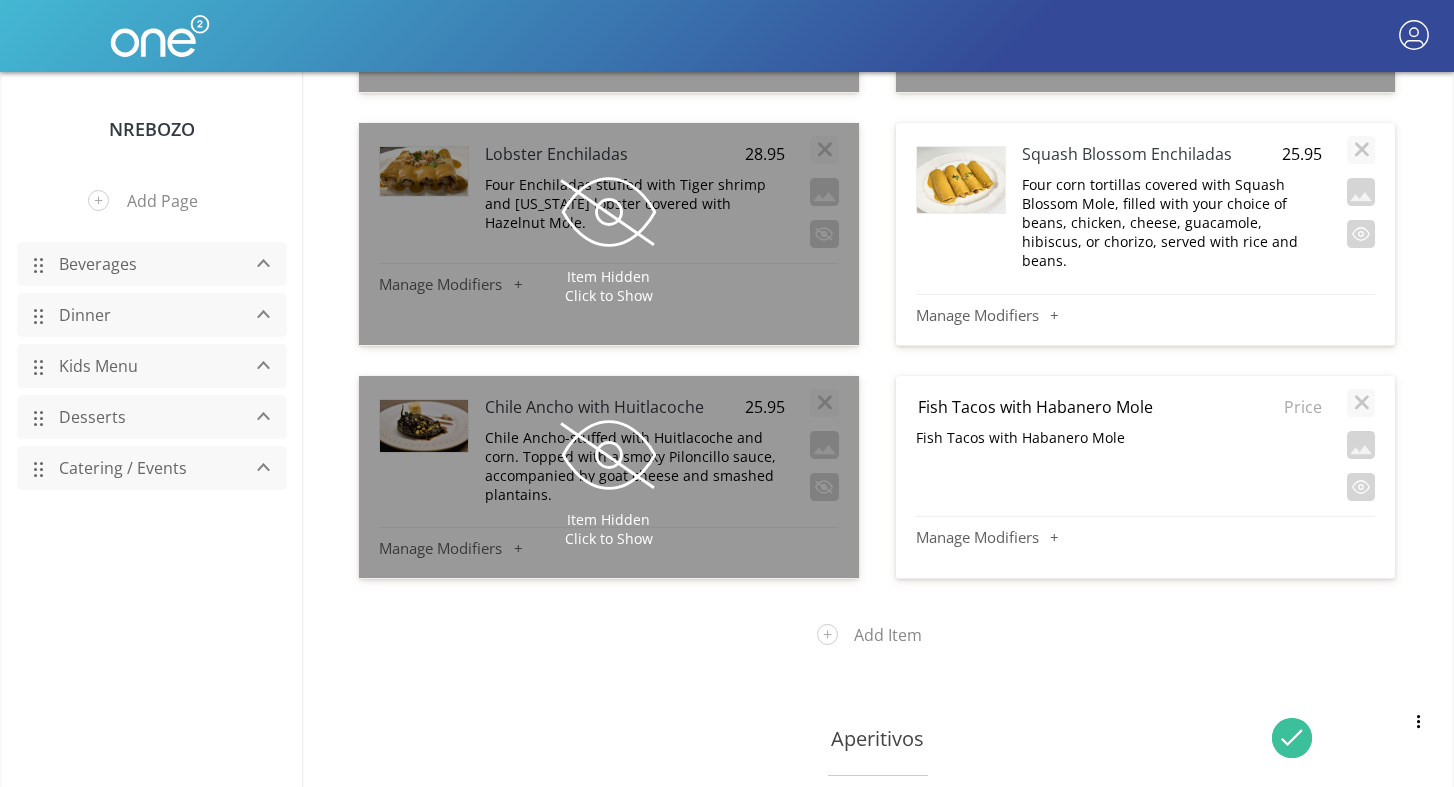 click on "Fish Tacos with Habanero Mole" at bounding box center (1119, 442) 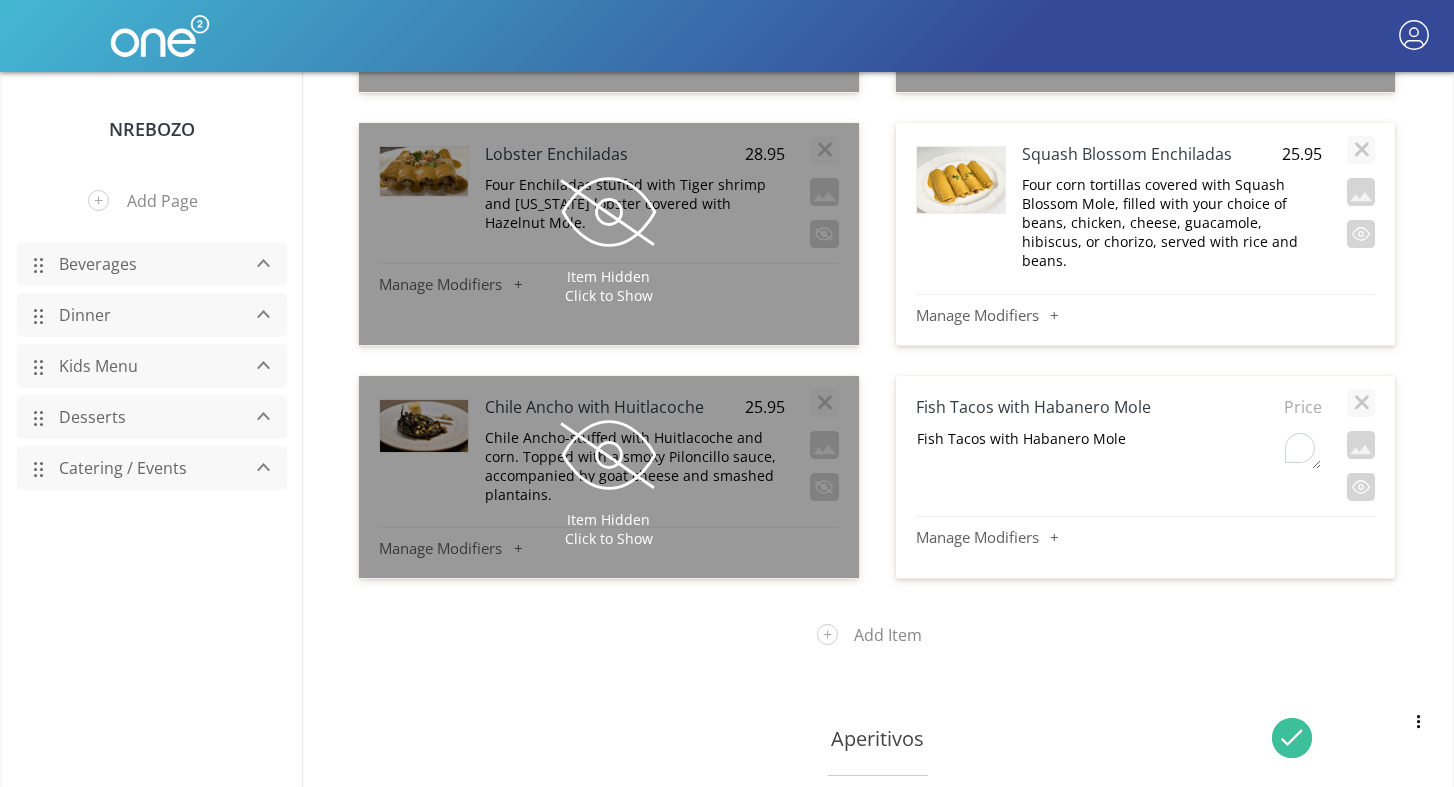 click on "Fish Tacos with Habanero Mole" at bounding box center (1118, 448) 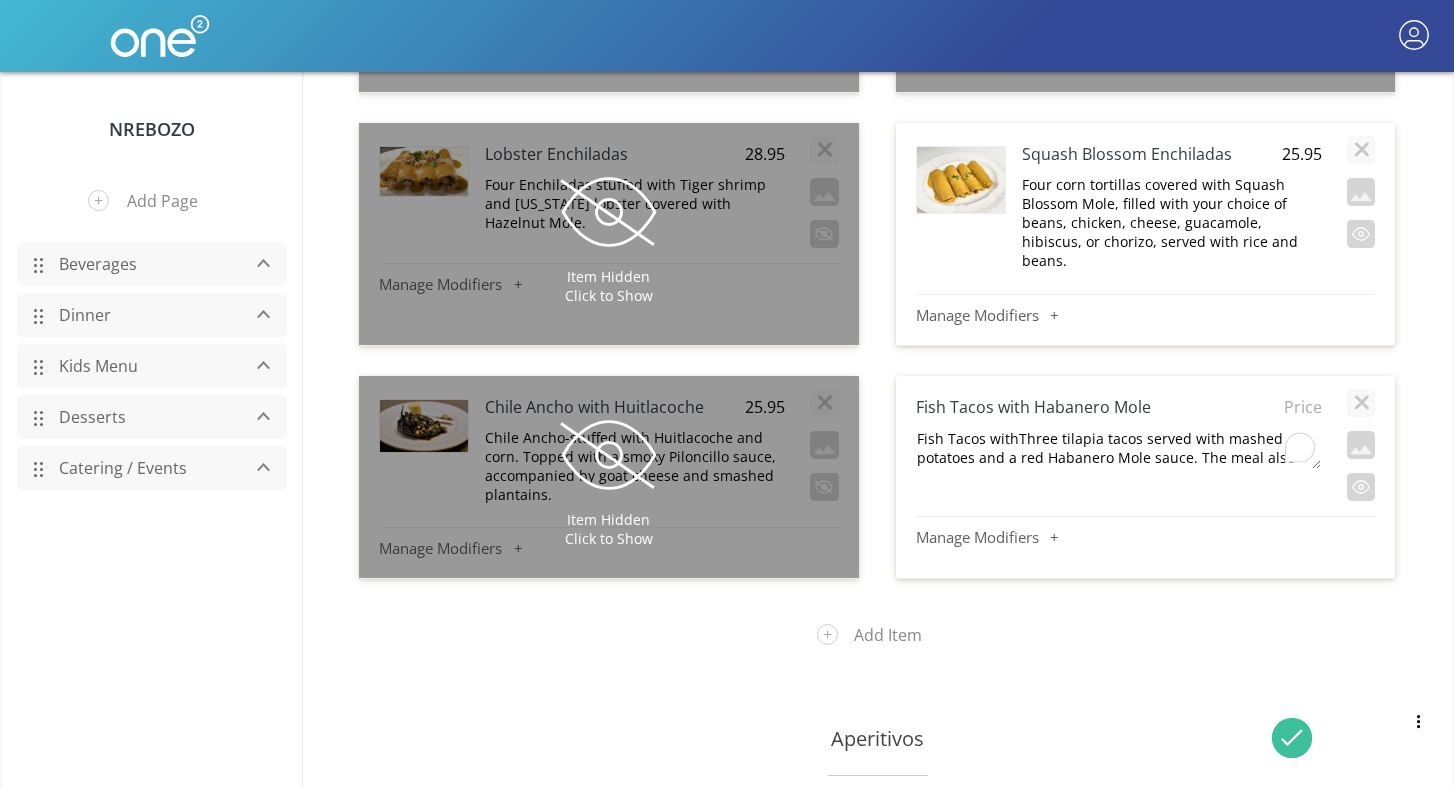 scroll, scrollTop: 18, scrollLeft: 0, axis: vertical 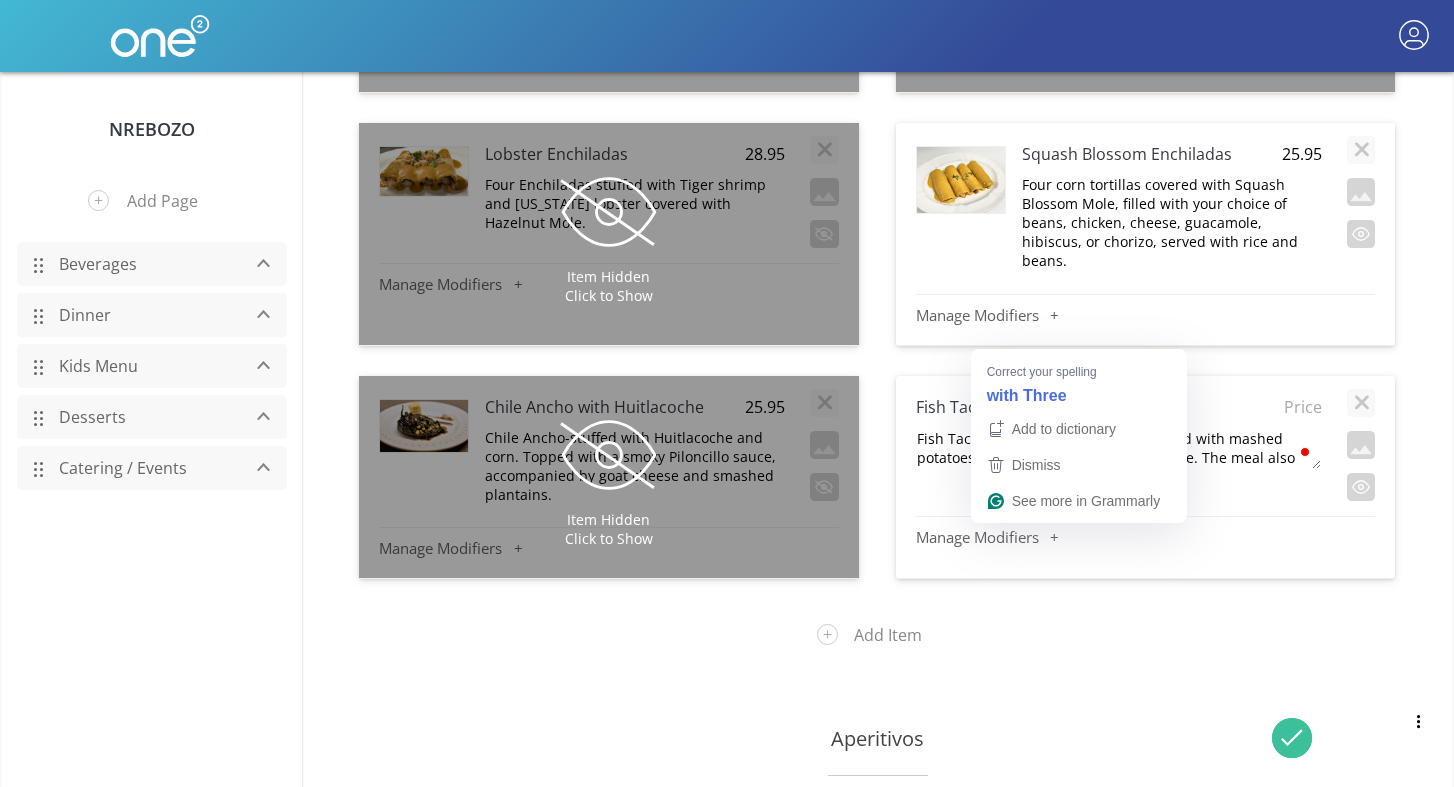 click on "Fish Tacos withThree tilapia tacos served with mashed potatoes and a red Habanero Mole sauce. The meal also includes rice and beans. Habanero Mole" at bounding box center [1118, 448] 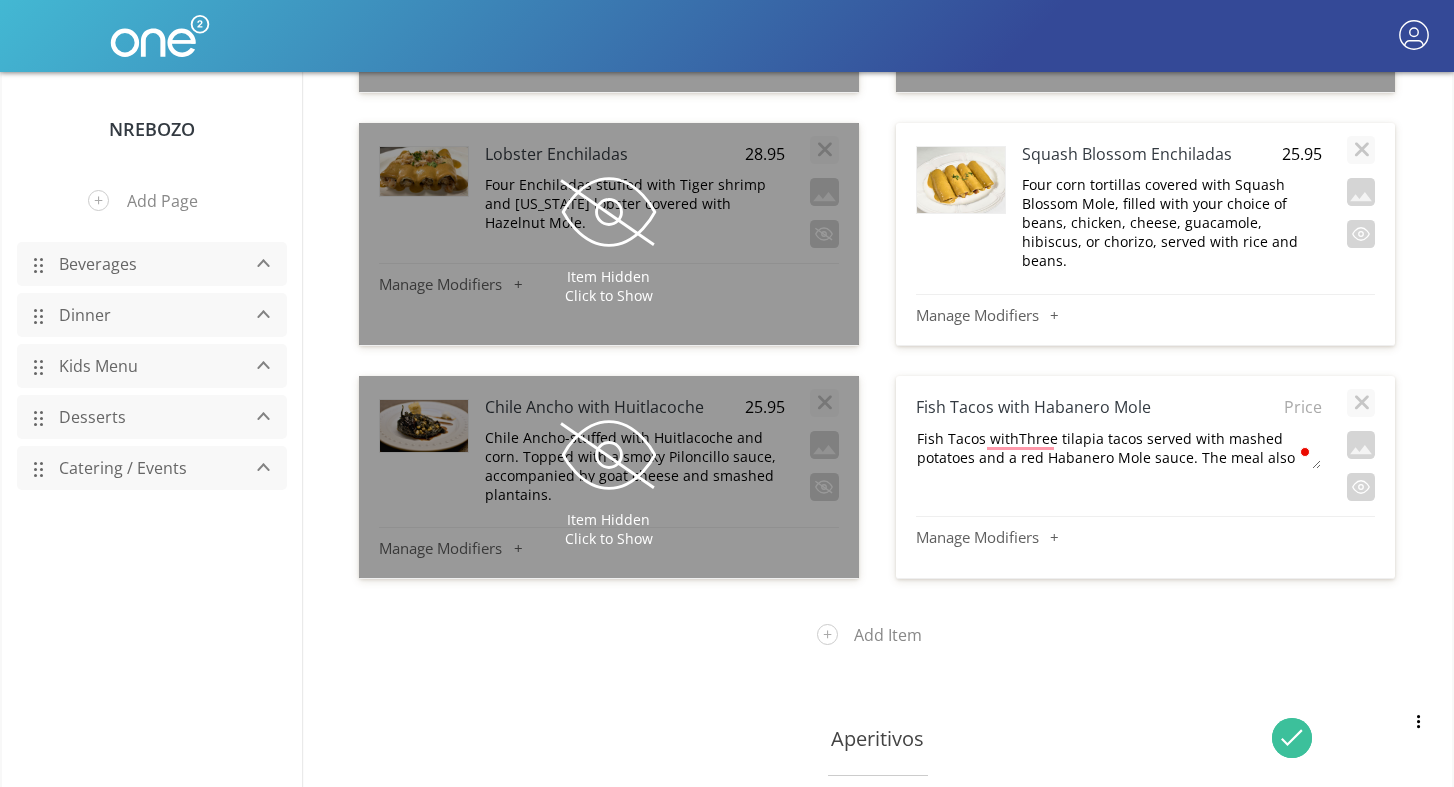 type on "Fish Tacos with Three tilapia tacos served with mashed potatoes and a red Habanero Mole sauce. The meal also includes rice and beans. Habanero Mole" 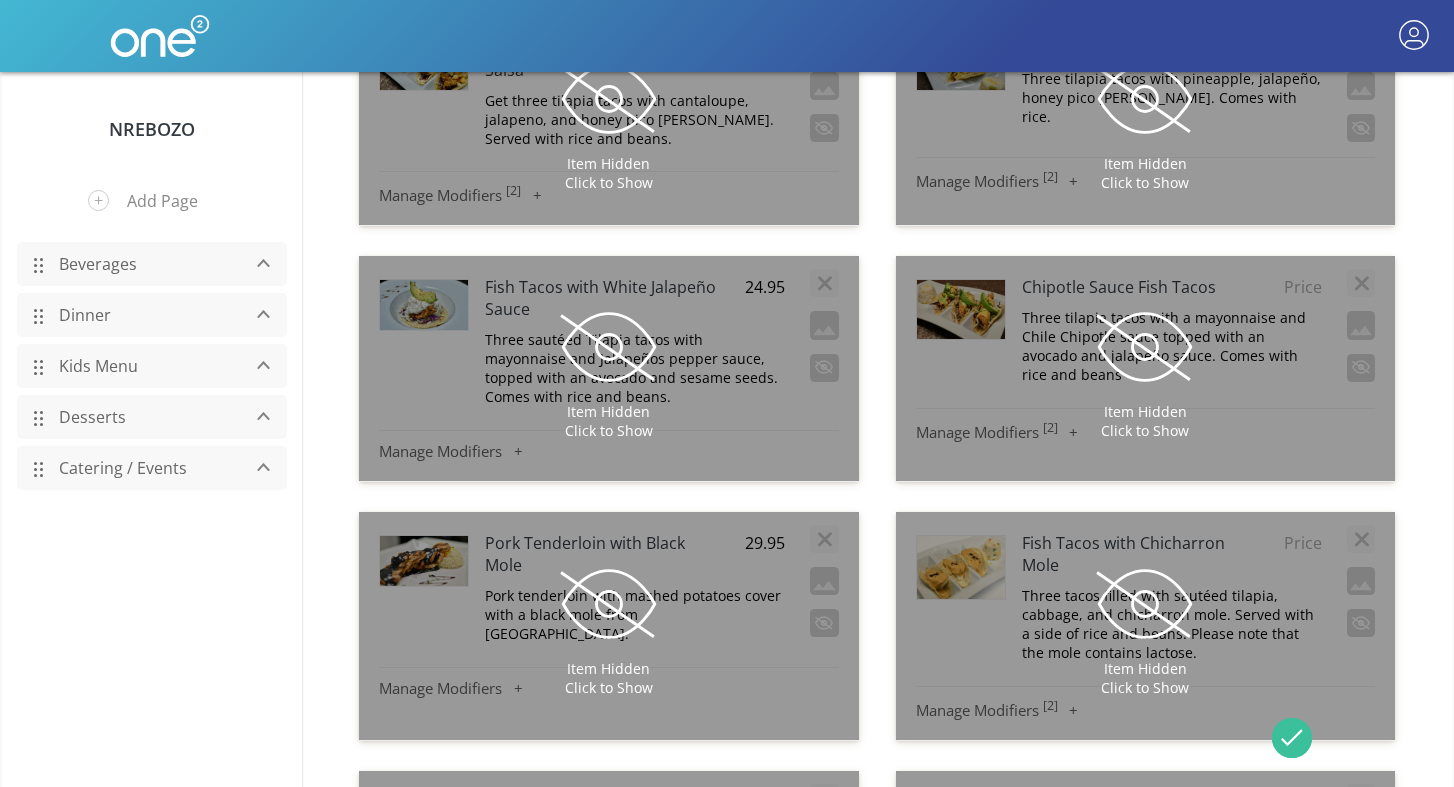 scroll, scrollTop: 8163, scrollLeft: 0, axis: vertical 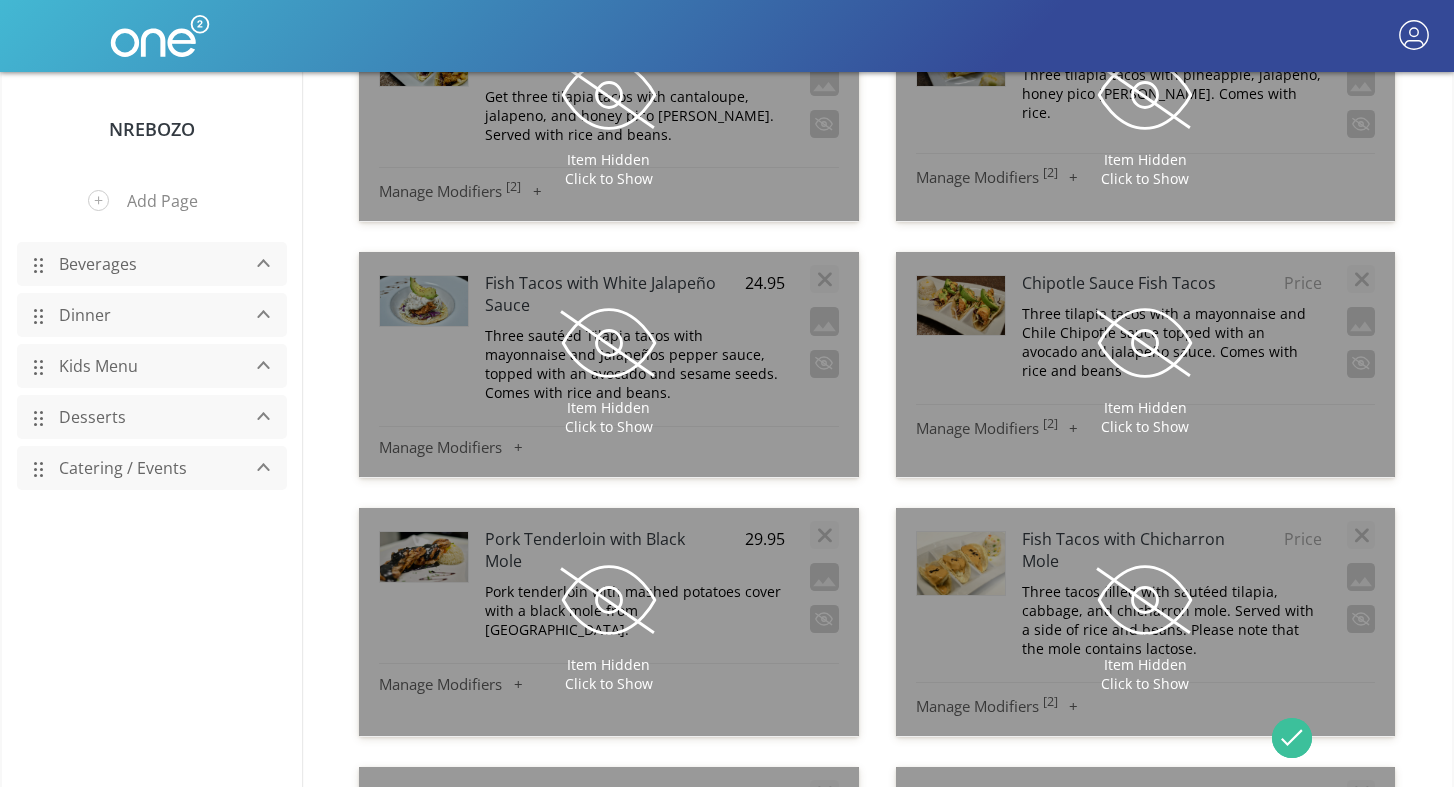 click at bounding box center (1145, 600) 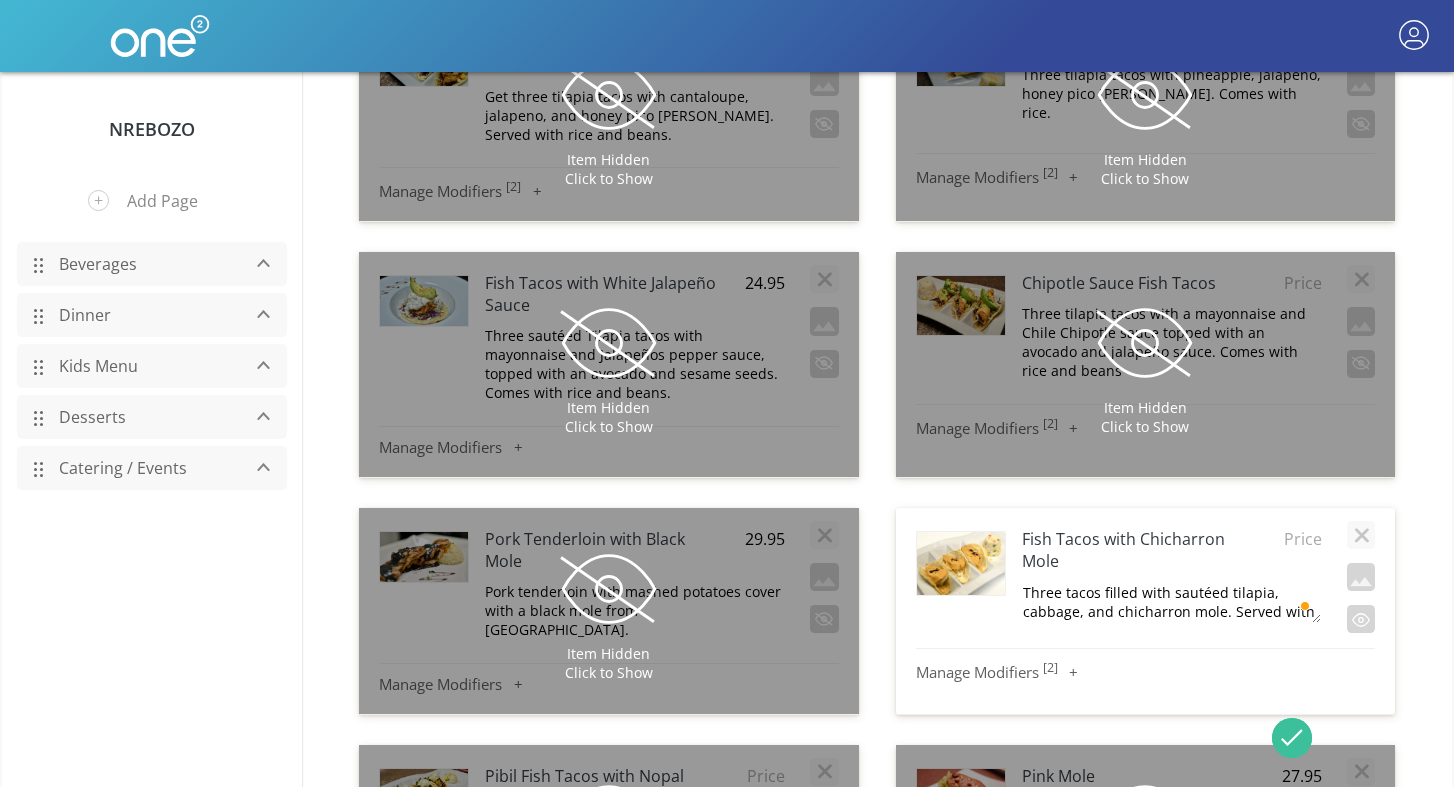 click on "Three tacos filled with sautéed tilapia, cabbage, and chicharron mole. Served with a side of rice and beans. Please note that the mole contains lactose." at bounding box center (1171, 602) 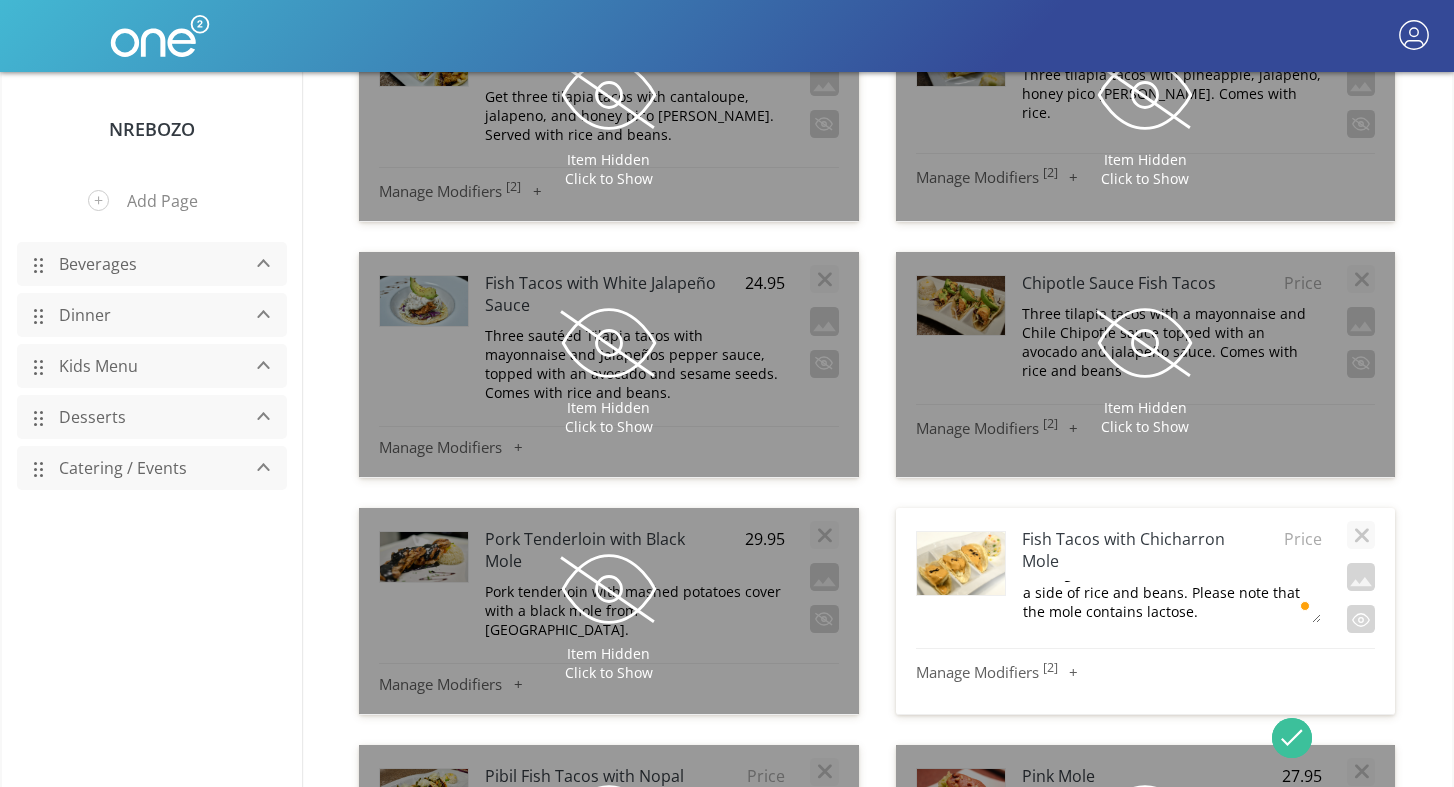 scroll, scrollTop: 41, scrollLeft: 0, axis: vertical 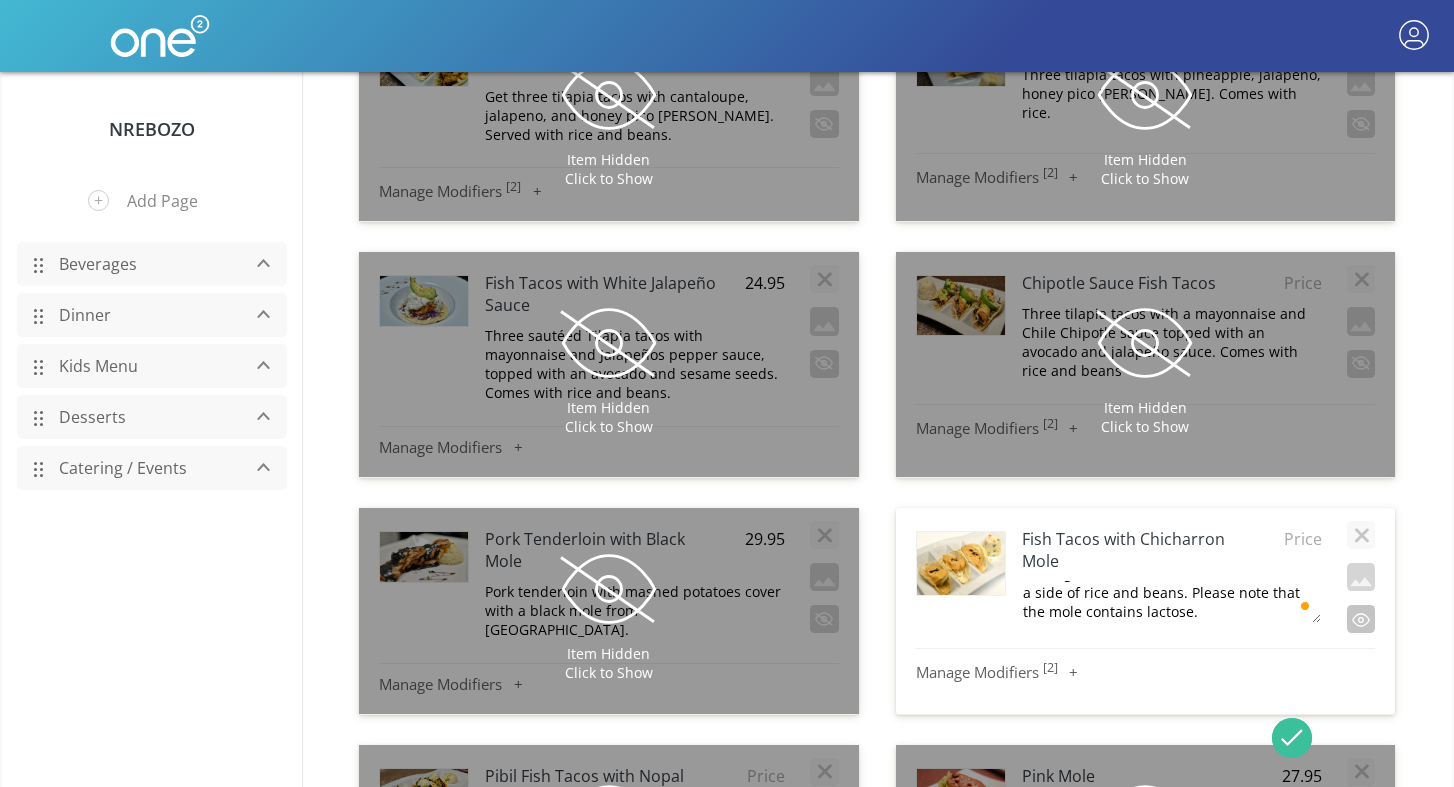 click at bounding box center [1361, 619] 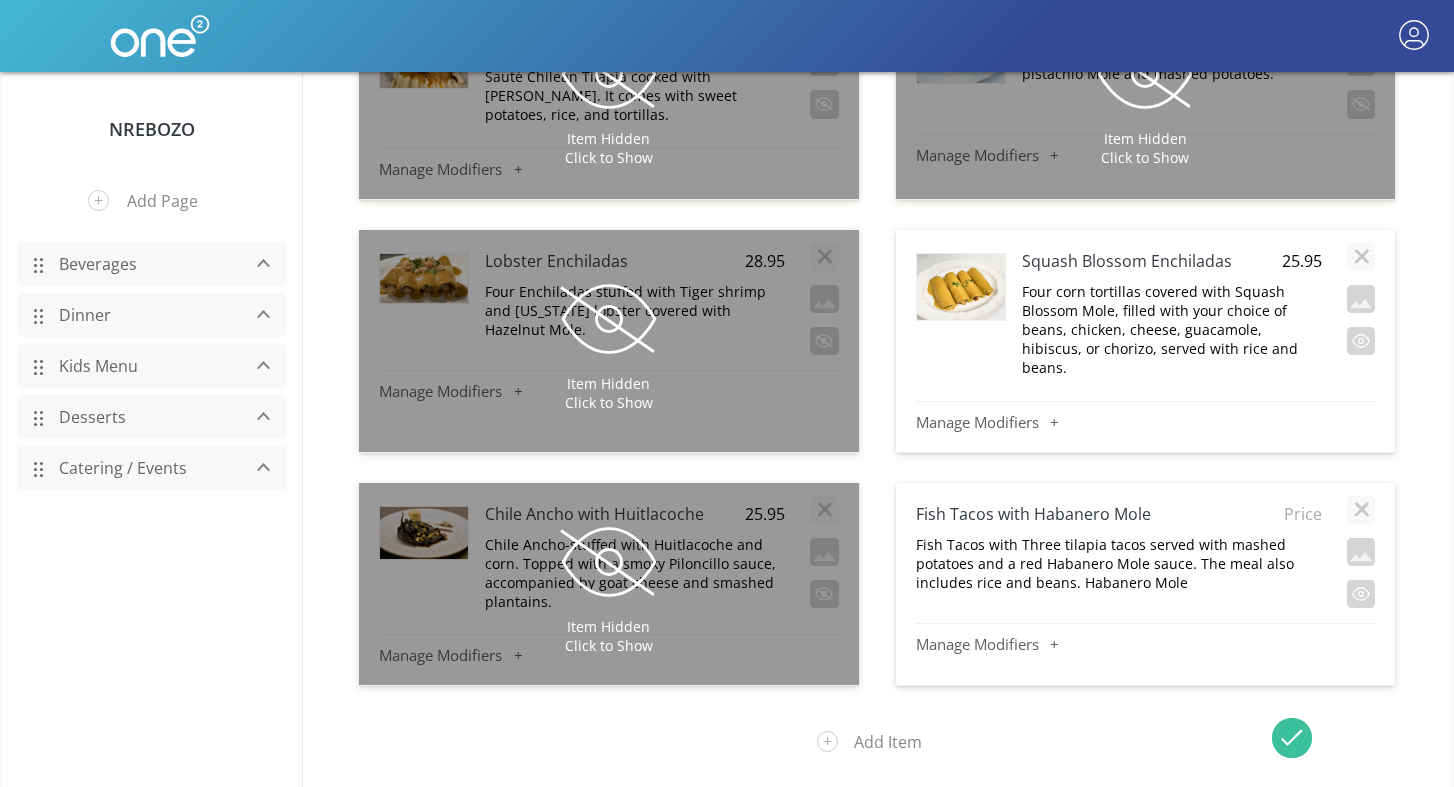 scroll, scrollTop: 10586, scrollLeft: 0, axis: vertical 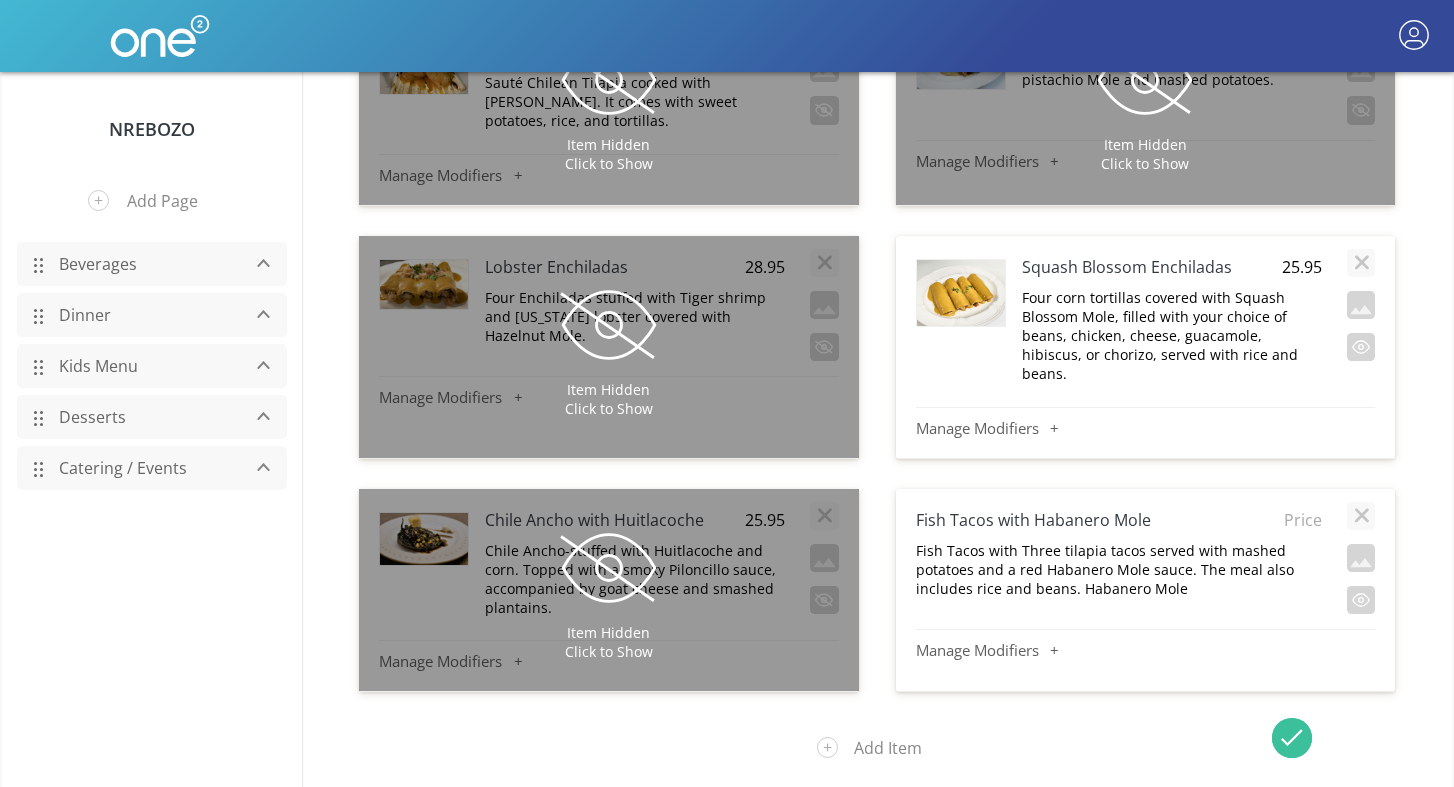 click on "Fish Tacos with Three tilapia tacos served with mashed potatoes and a red Habanero Mole sauce. The meal also includes rice and beans. Habanero Mole" at bounding box center [1119, 569] 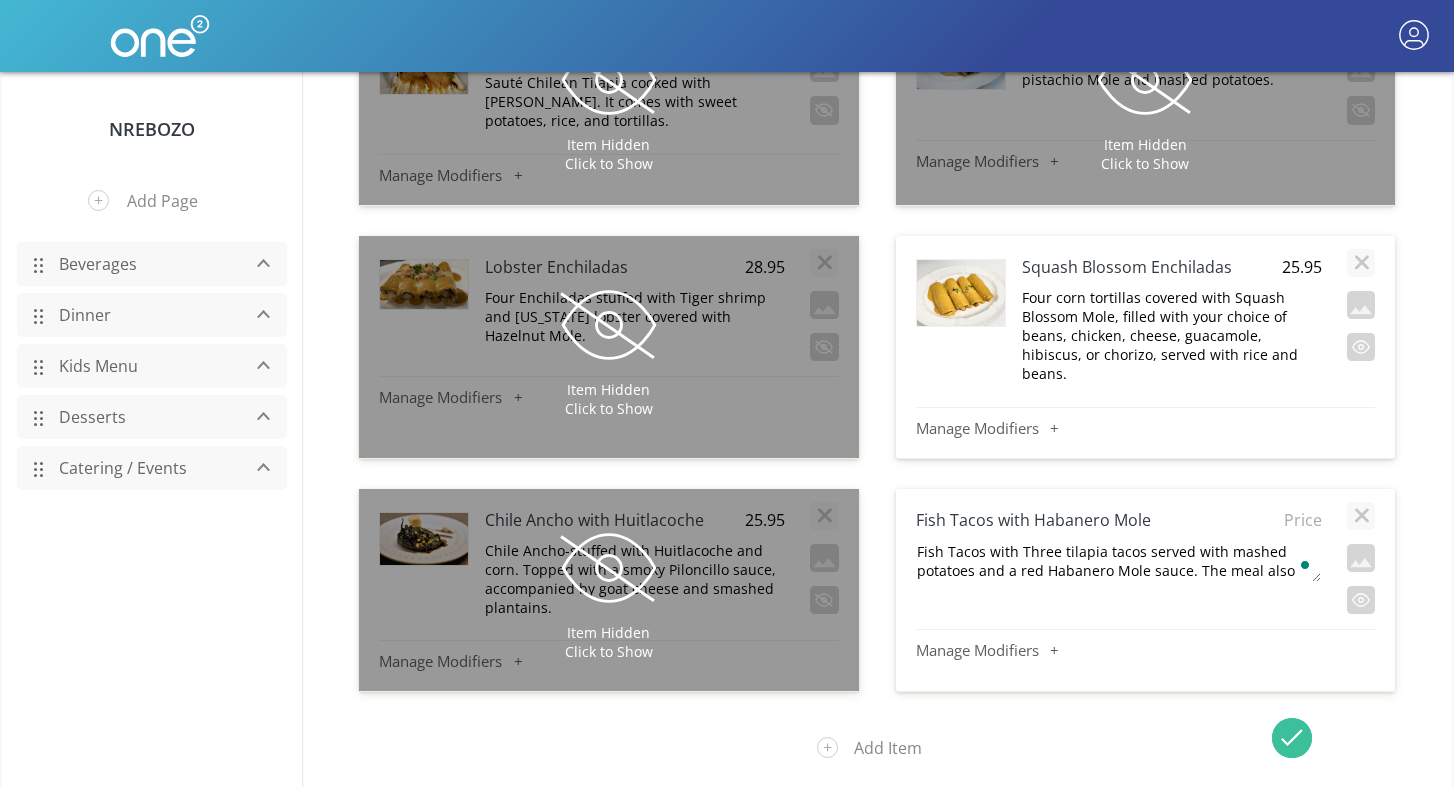 click on "Fish Tacos with Three tilapia tacos served with mashed potatoes and a red Habanero Mole sauce. The meal also includes rice and beans. Habanero Mole" at bounding box center (1118, 561) 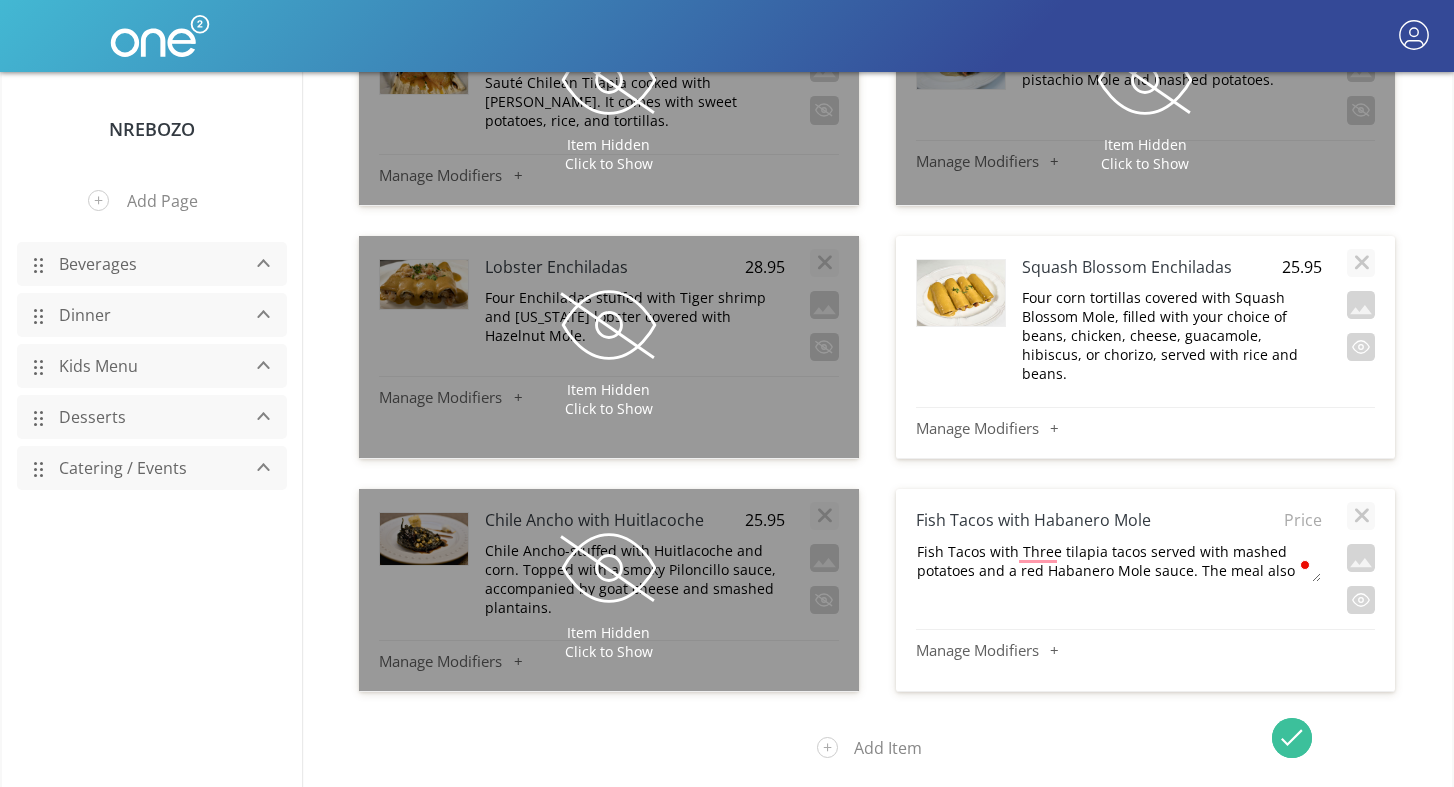click on "Fish Tacos with Three tilapia tacos served with mashed potatoes and a red Habanero Mole sauce. The meal also includes rice and beans. Habanero Mole" at bounding box center [1118, 561] 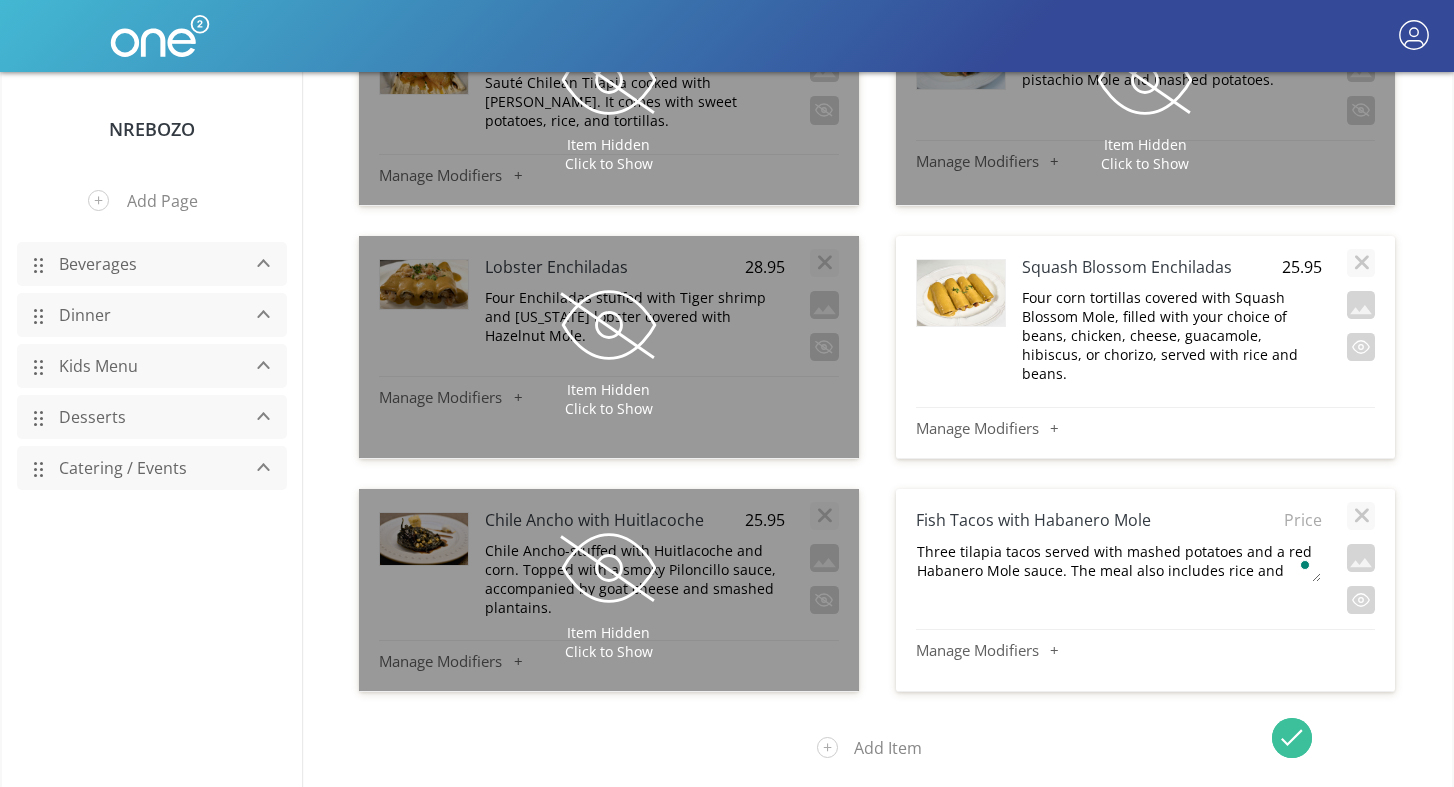 click on "Three tilapia tacos served with mashed potatoes and a red Habanero Mole sauce. The meal also includes rice and beans. Habanero Mole" at bounding box center [1118, 561] 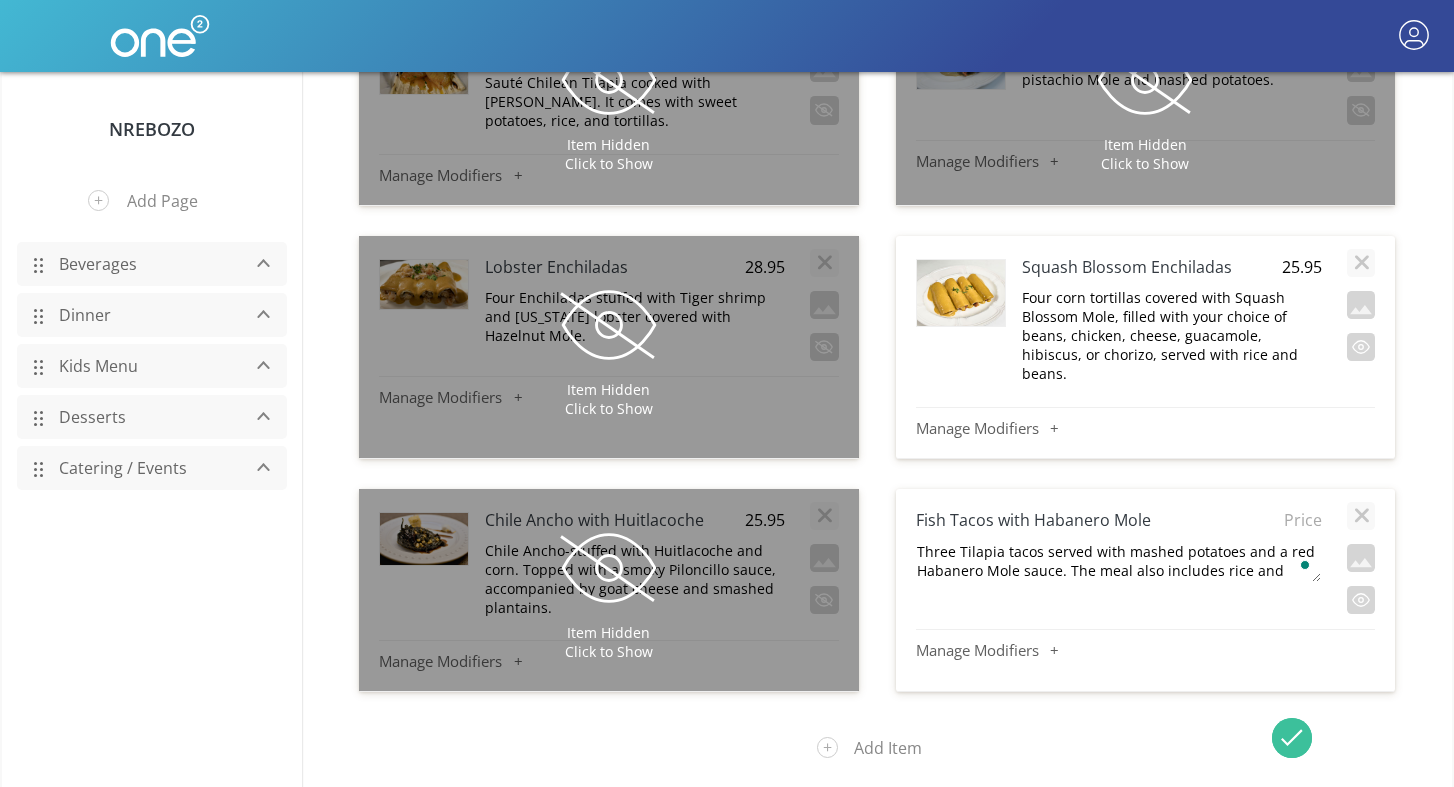 click on "Three Tilapia tacos served with mashed potatoes and a red Habanero Mole sauce. The meal also includes rice and beans. Habanero Mole" at bounding box center [1118, 561] 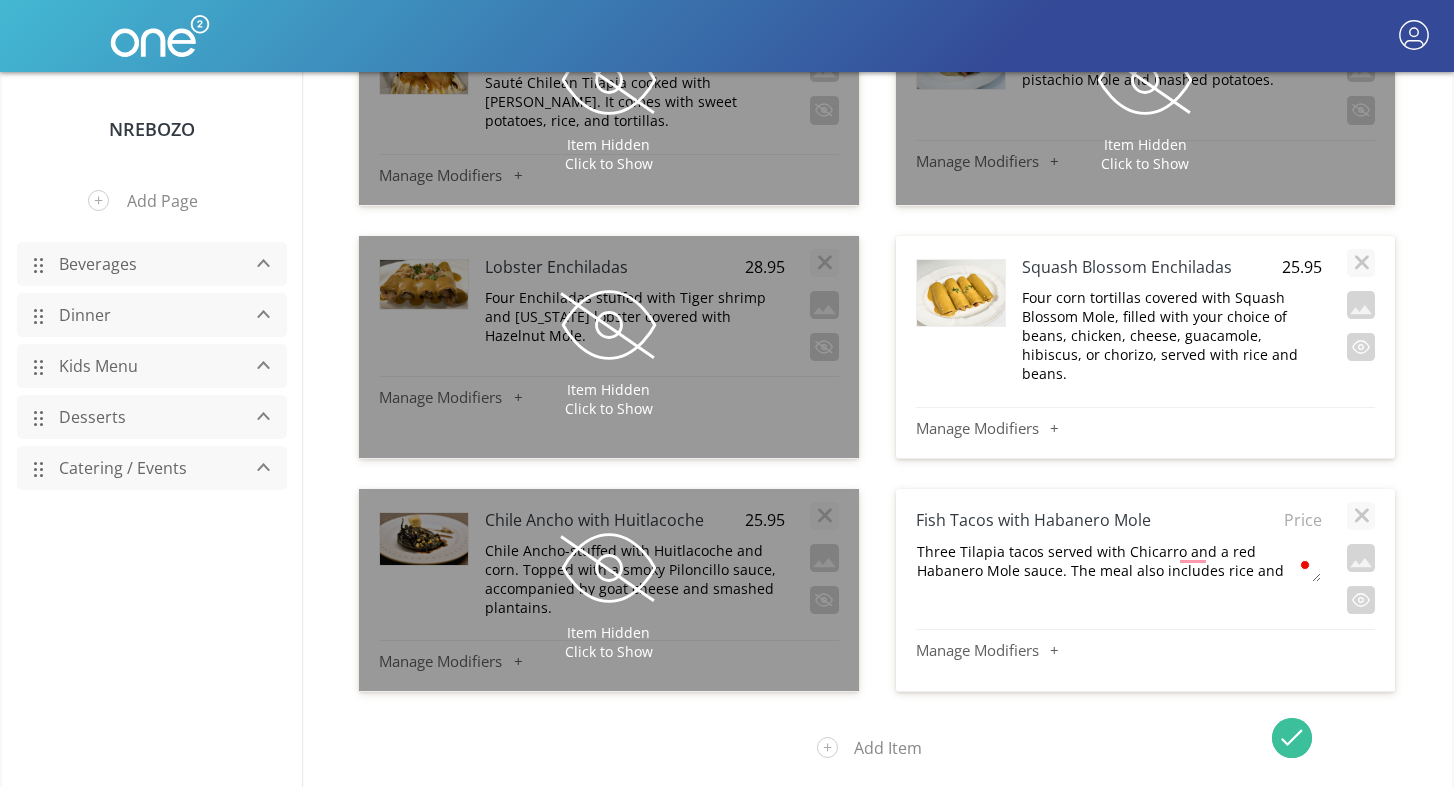 type on "Three Tilapia tacos served with Chicarron and a red Habanero Mole sauce. The meal also includes rice and beans. Habanero Mole" 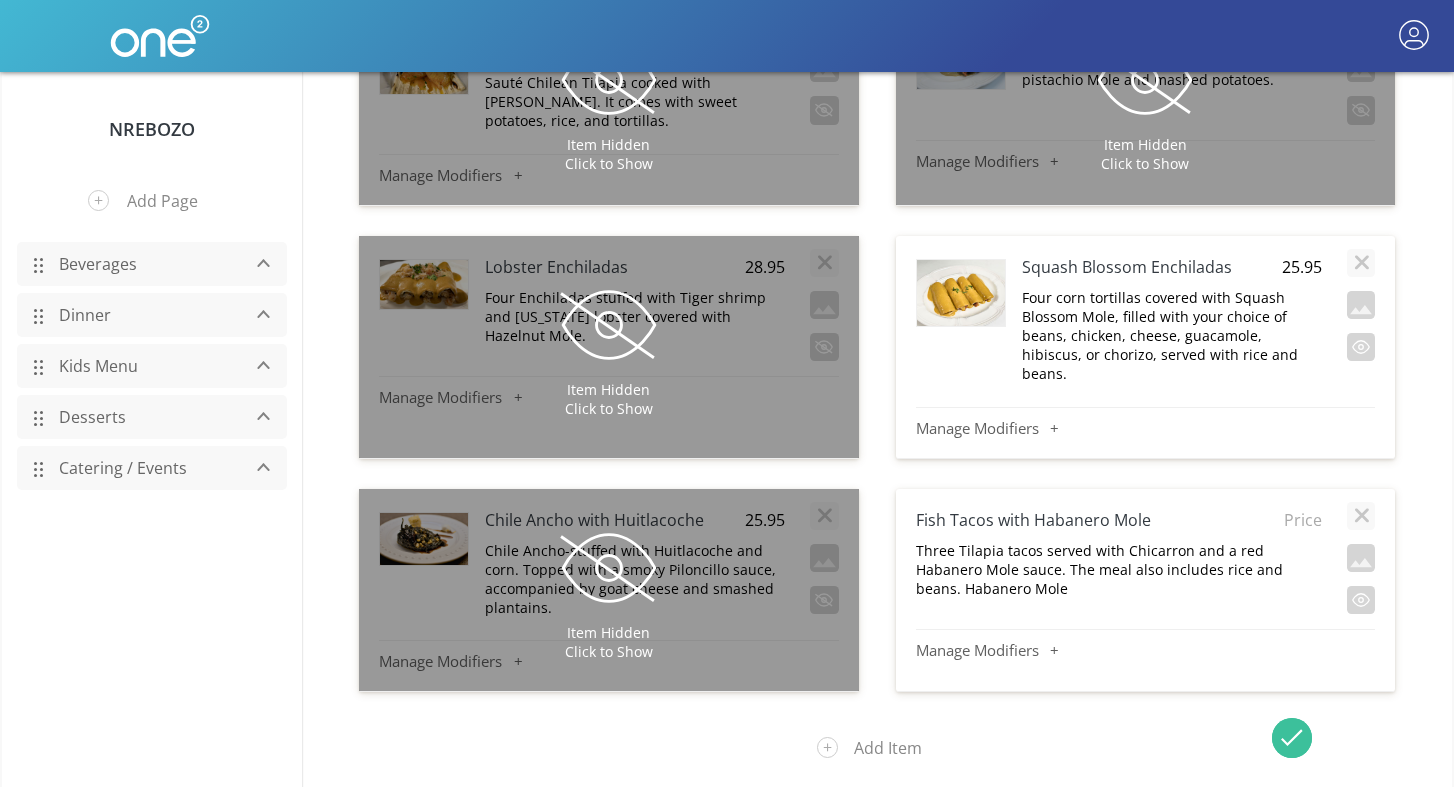 click on "Three Tilapia tacos served with Chicarron and a red Habanero Mole sauce. The meal also includes rice and beans. Habanero Mole" at bounding box center (1119, 569) 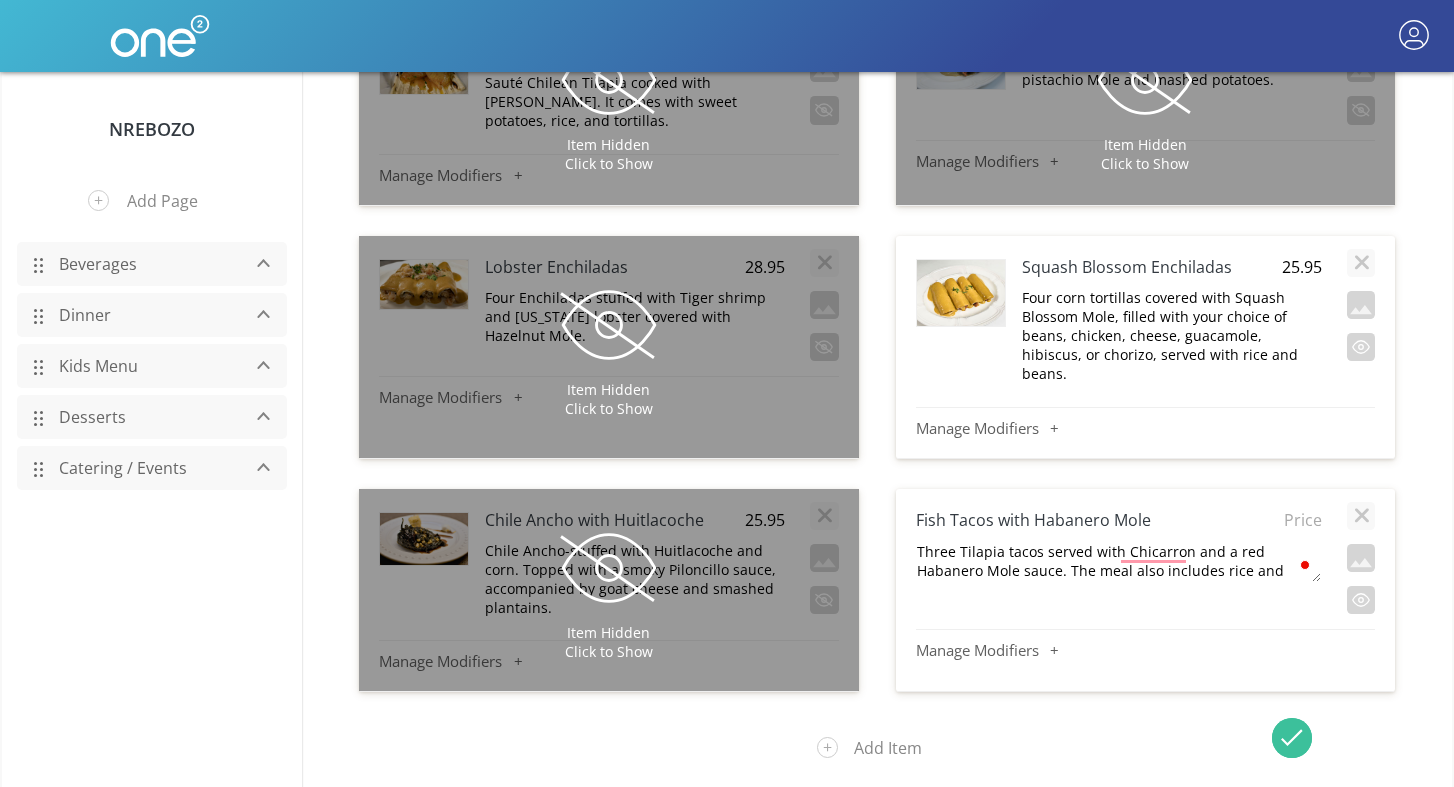 scroll, scrollTop: 20, scrollLeft: 0, axis: vertical 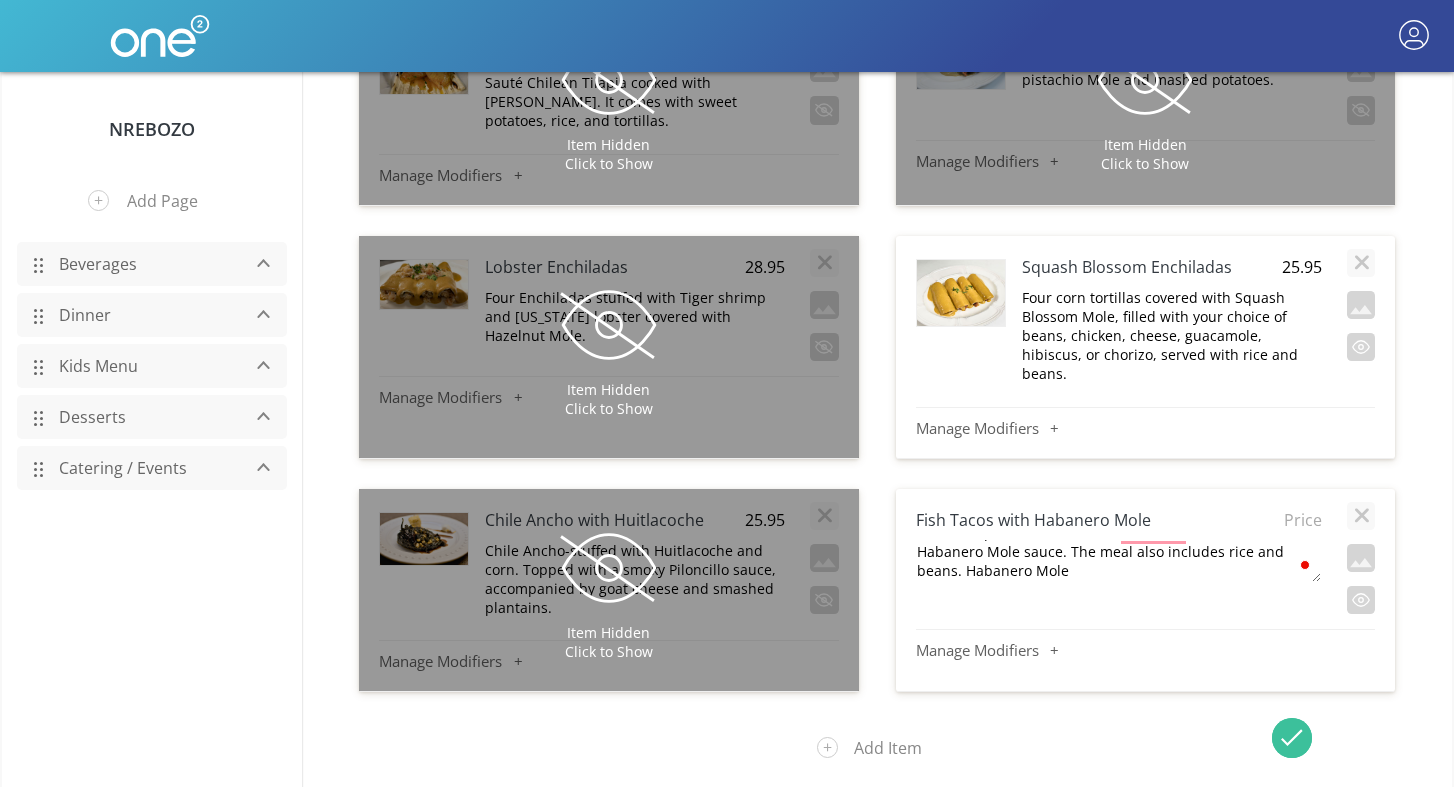 click on "Three Tilapia tacos served with Chicarron and a red Habanero Mole sauce. The meal also includes rice and beans. Habanero Mole" at bounding box center [1118, 561] 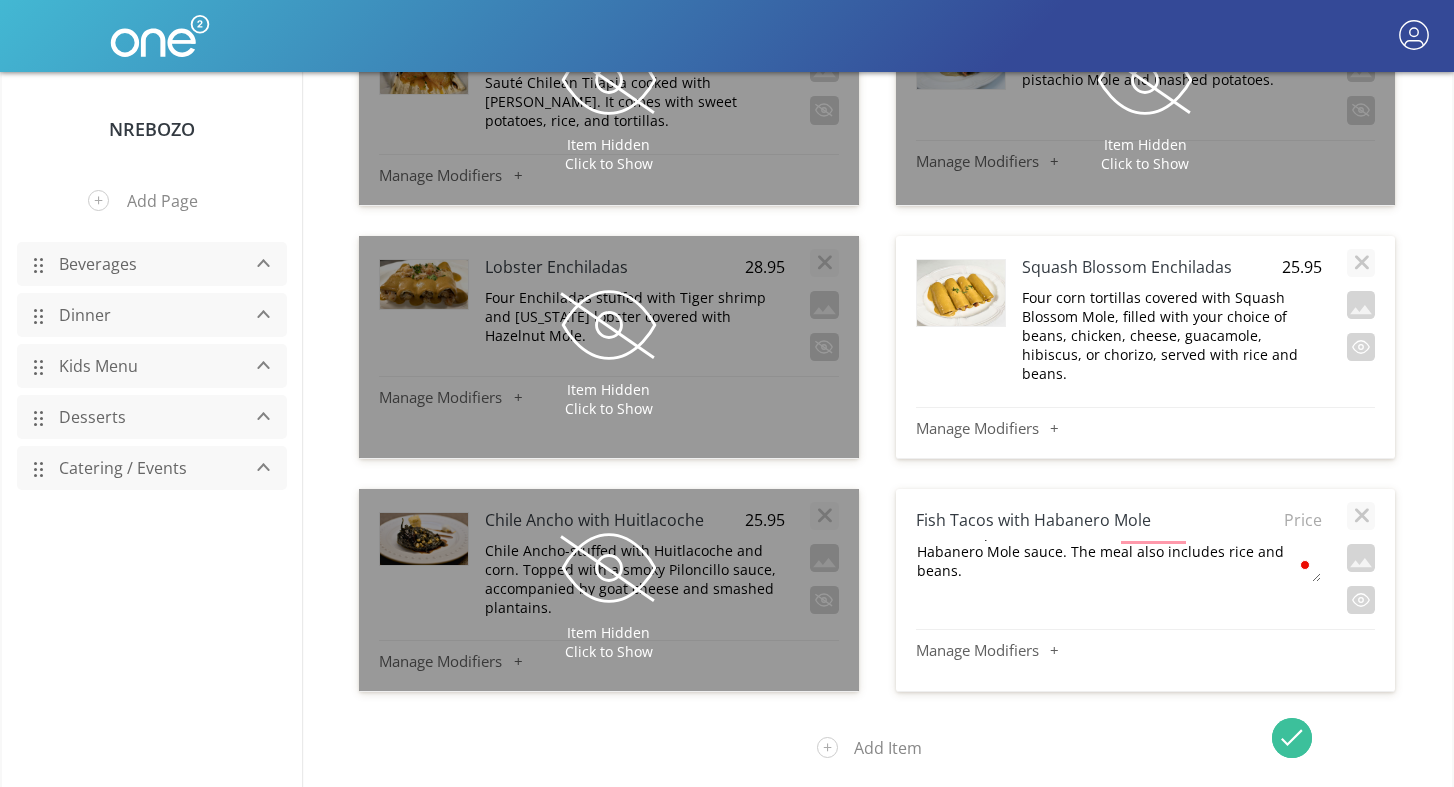 scroll, scrollTop: 0, scrollLeft: 0, axis: both 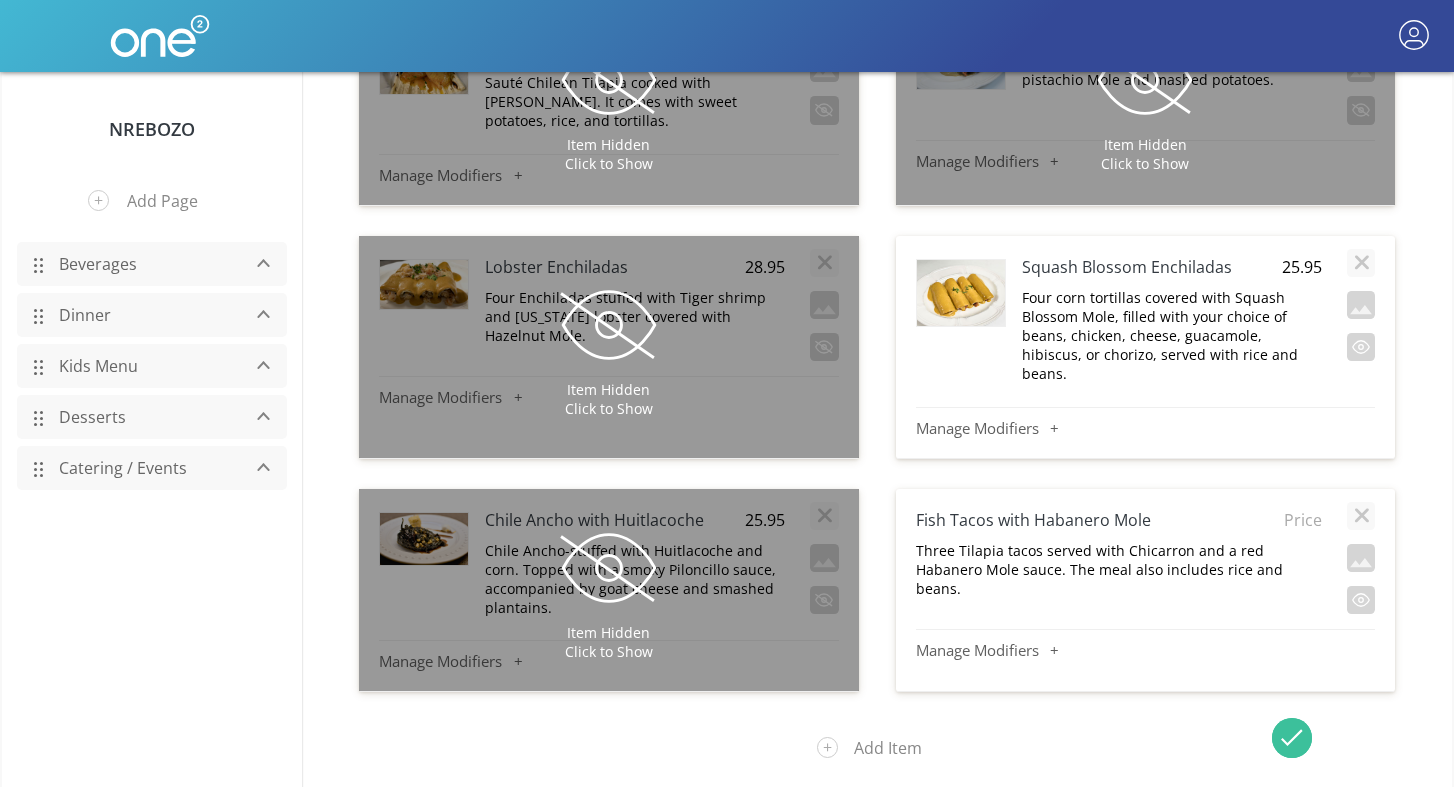 click on "Three Tilapia tacos served with Chicarron and a red Habanero Mole sauce. The meal also includes rice and beans." at bounding box center (1119, 569) 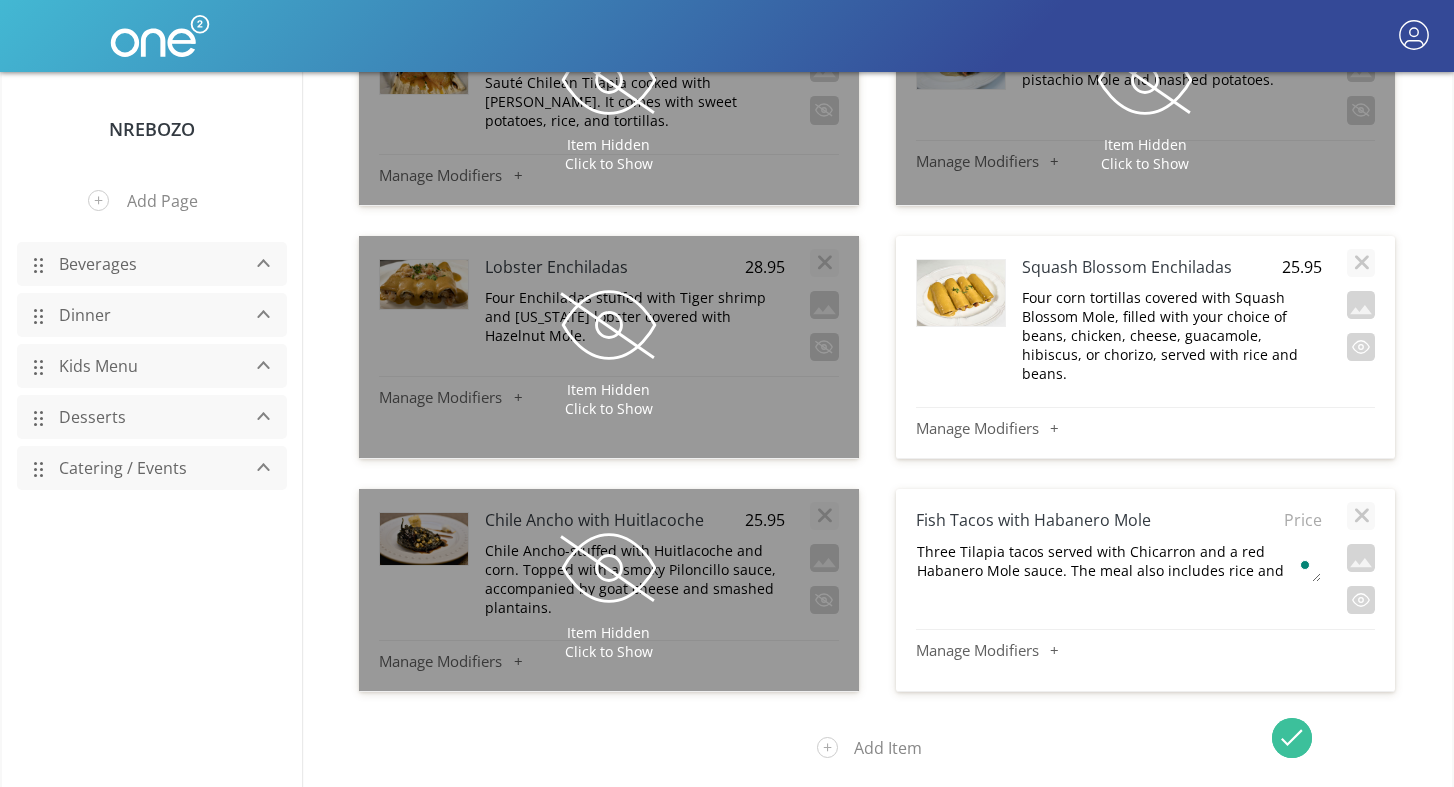 click on "Three Tilapia tacos served with Chicarron and a red Habanero Mole sauce. The meal also includes rice and beans." at bounding box center (1118, 561) 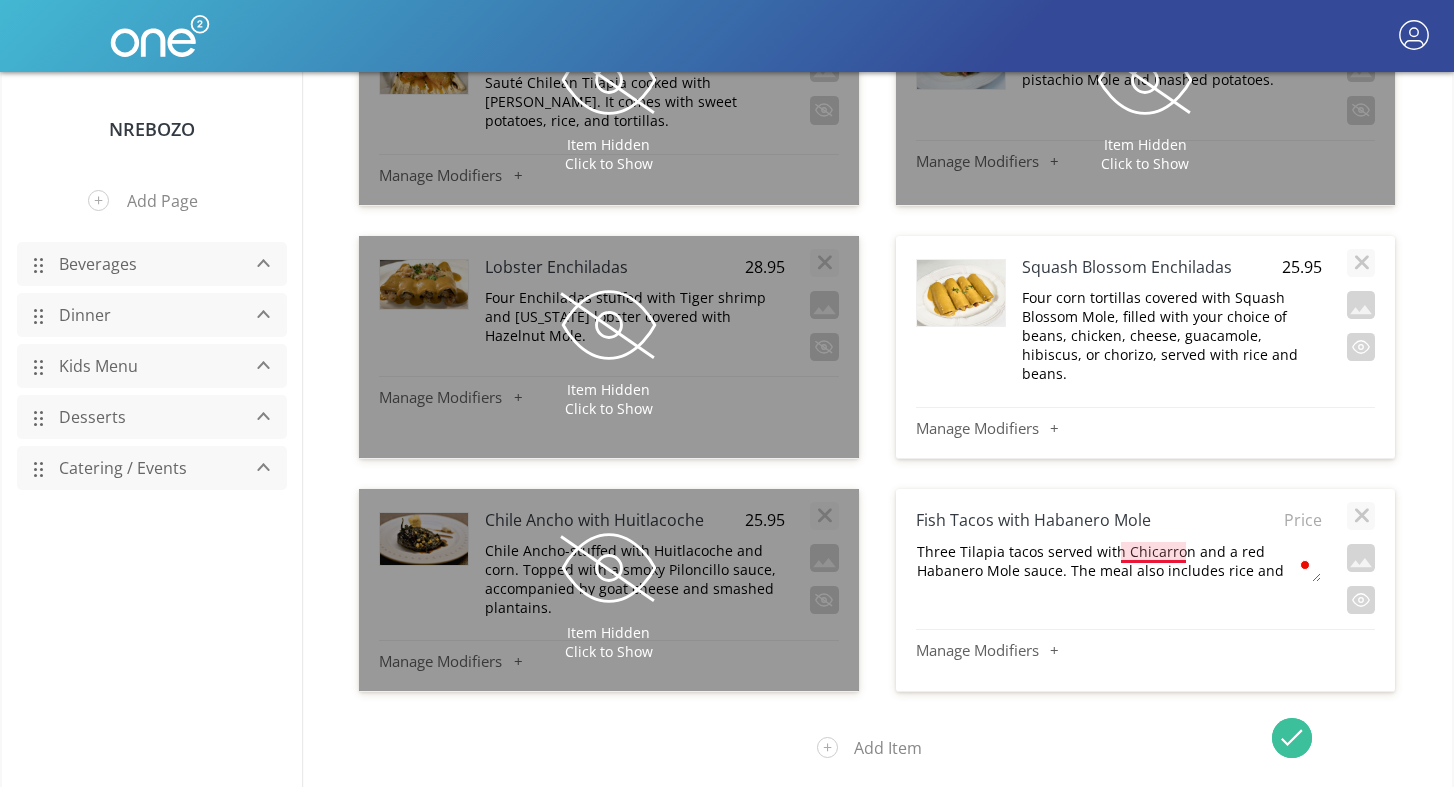 click on "Three Tilapia tacos served with Chicarron and a red Habanero Mole sauce. The meal also includes rice and beans." at bounding box center (1118, 561) 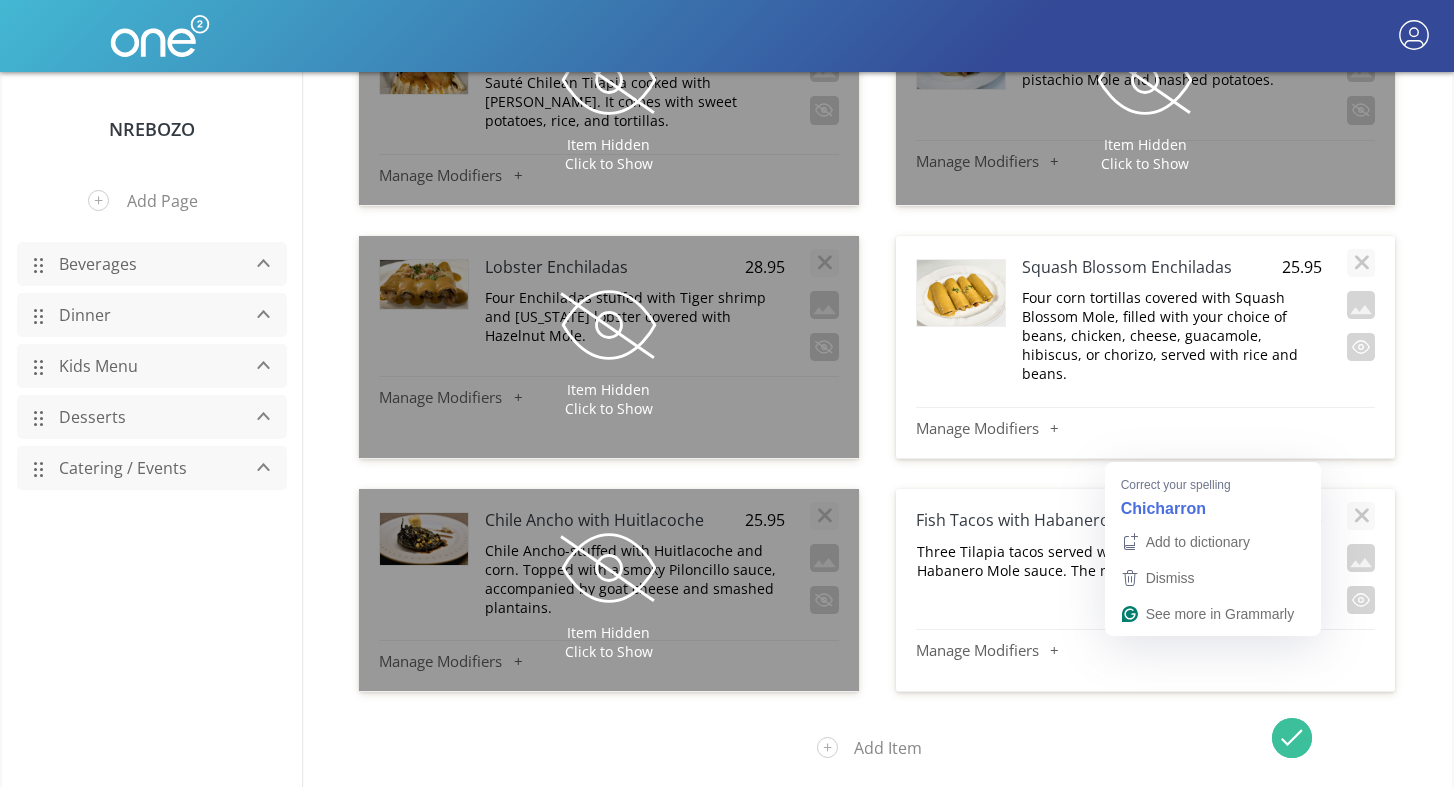 type on "Three Tilapia tacos served with Chicharron and a red Habanero Mole sauce. The meal also includes rice and beans." 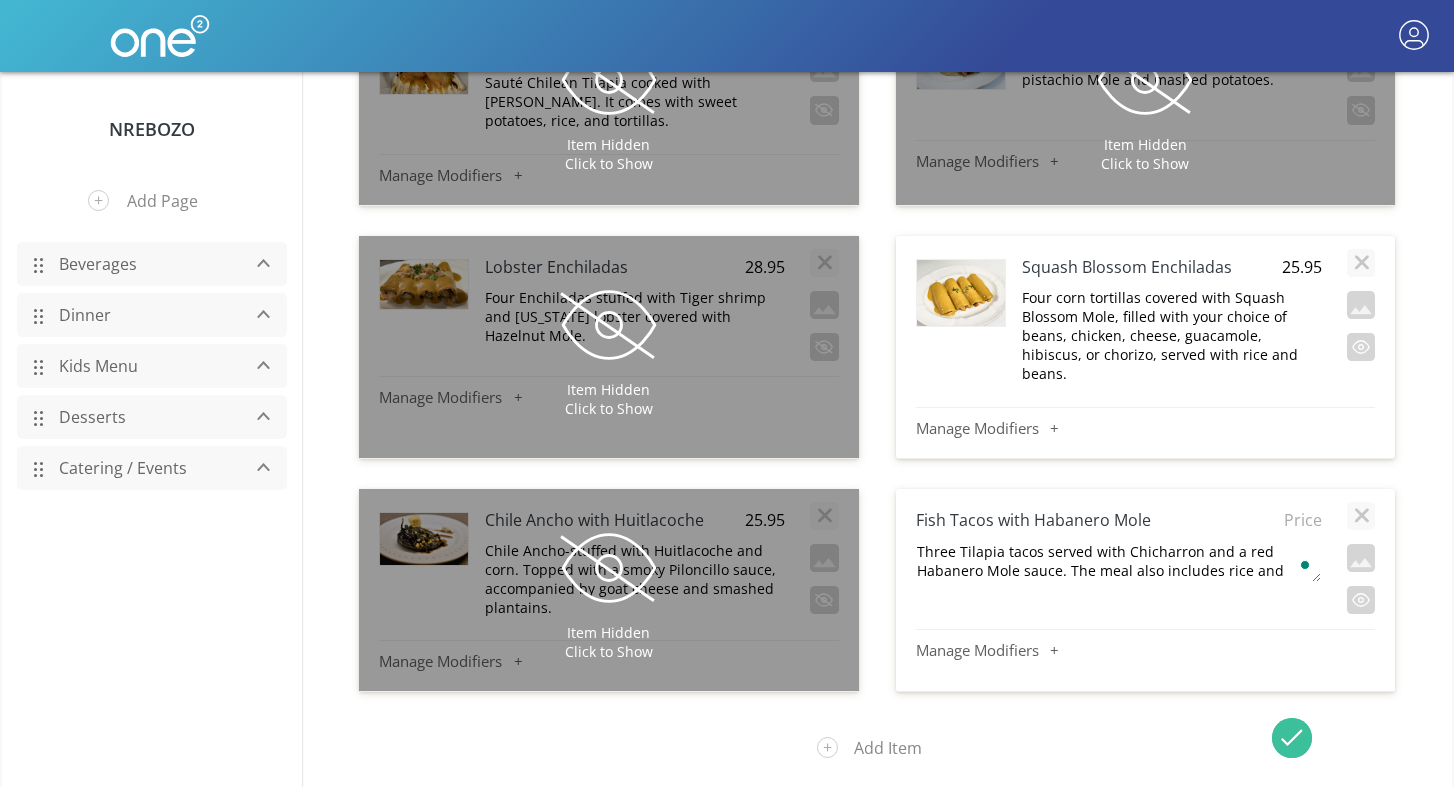 click on "Price" at bounding box center (1297, 520) 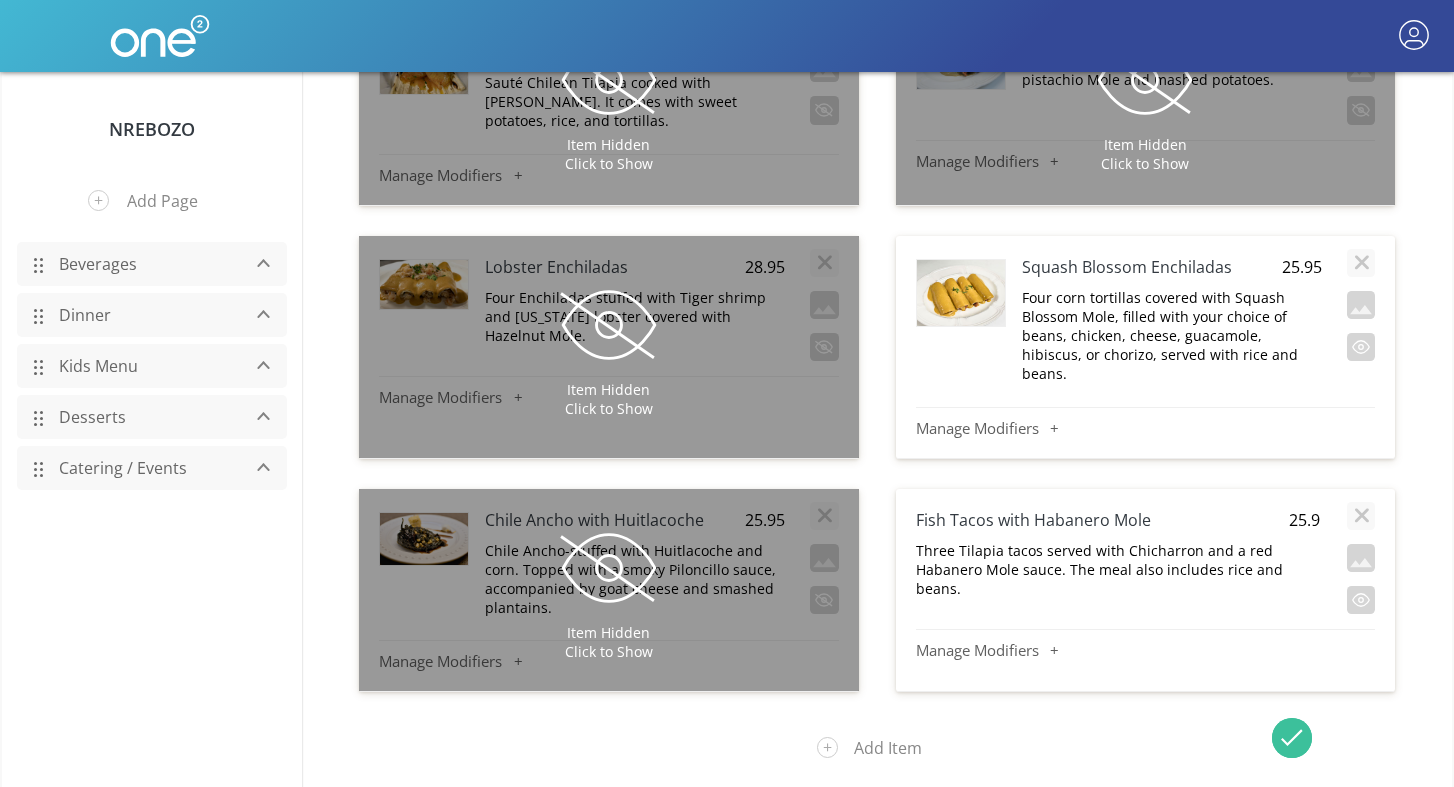 type on "25.95" 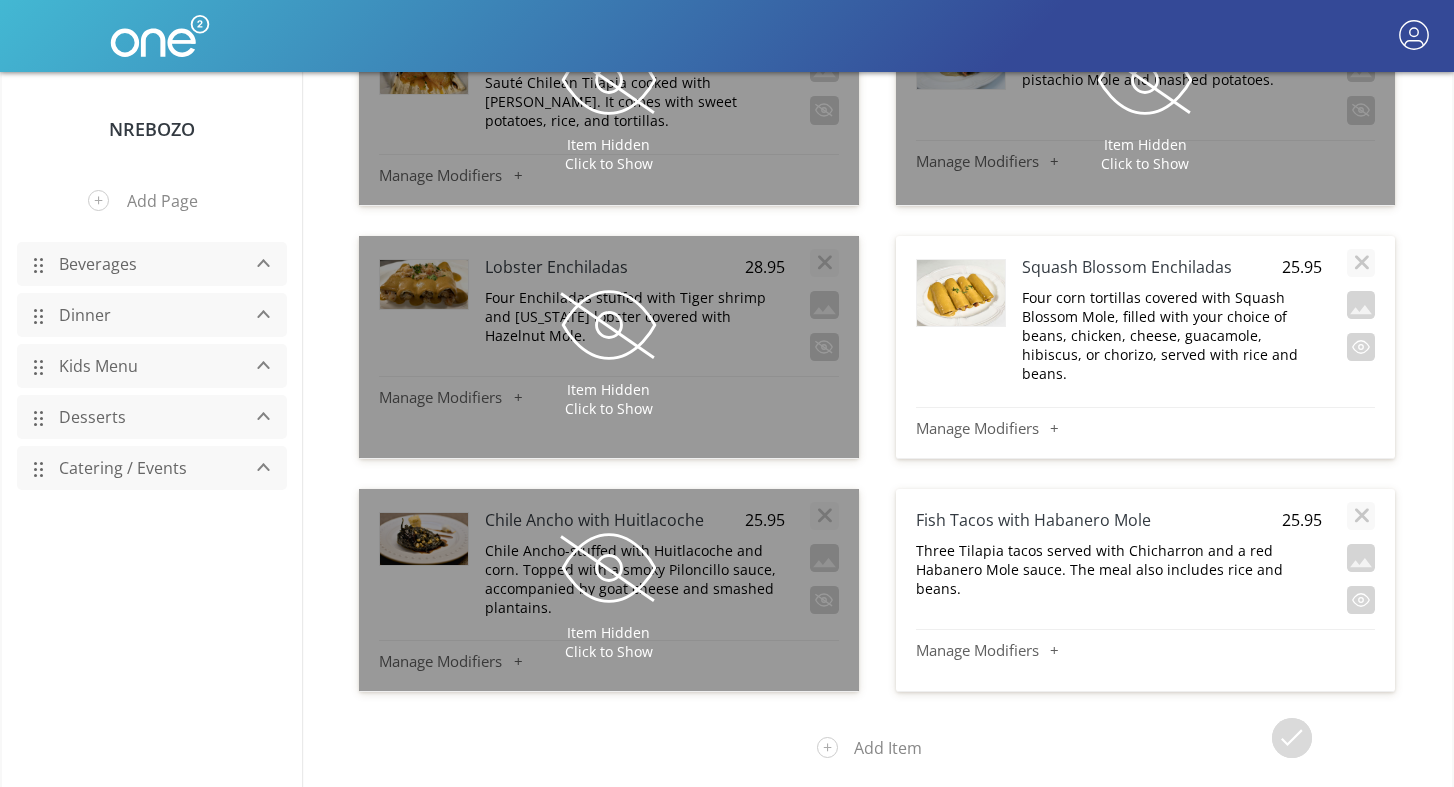 click on "Add Item" at bounding box center [877, 748] 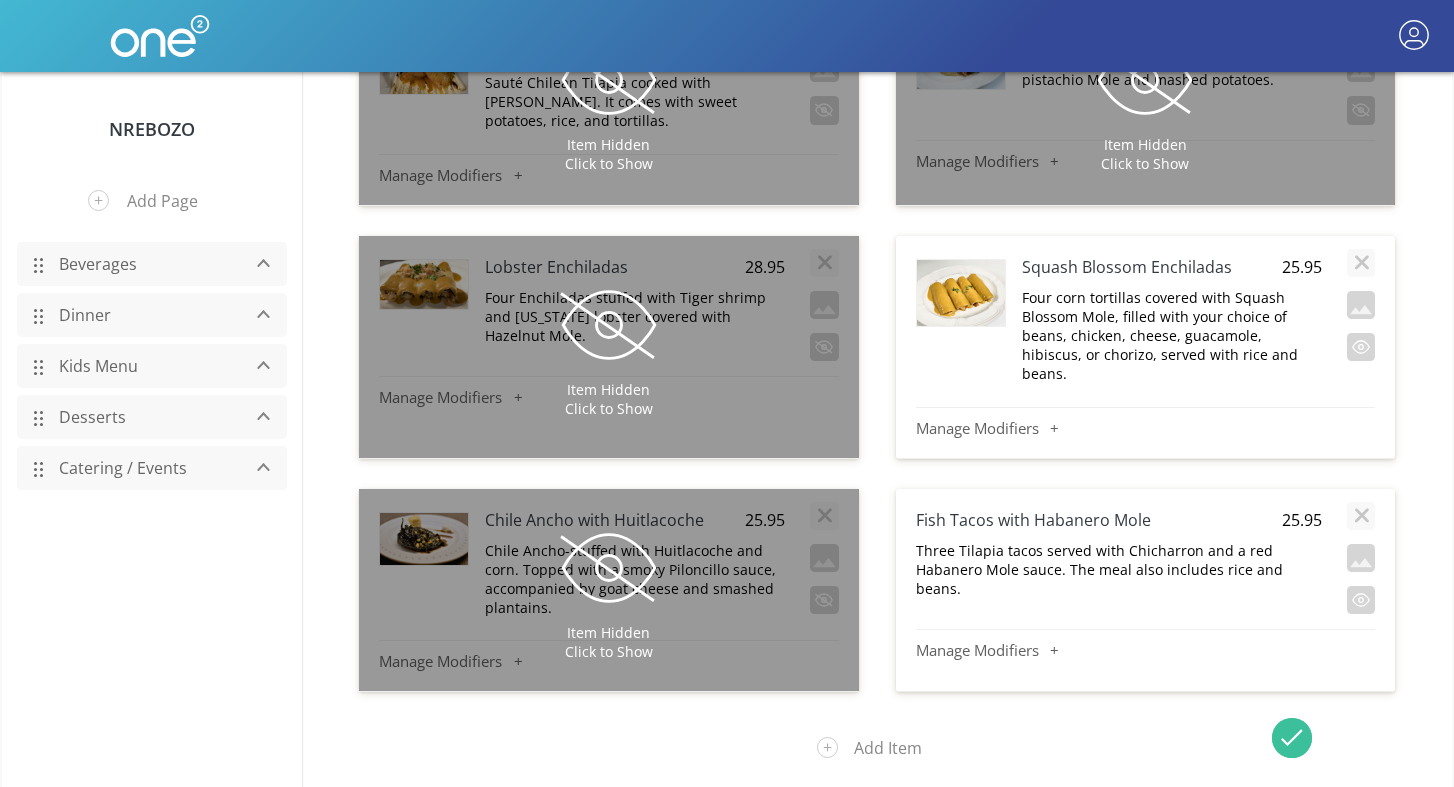 click on "Fish Tacos with Habanero Mole" at bounding box center [1078, 520] 